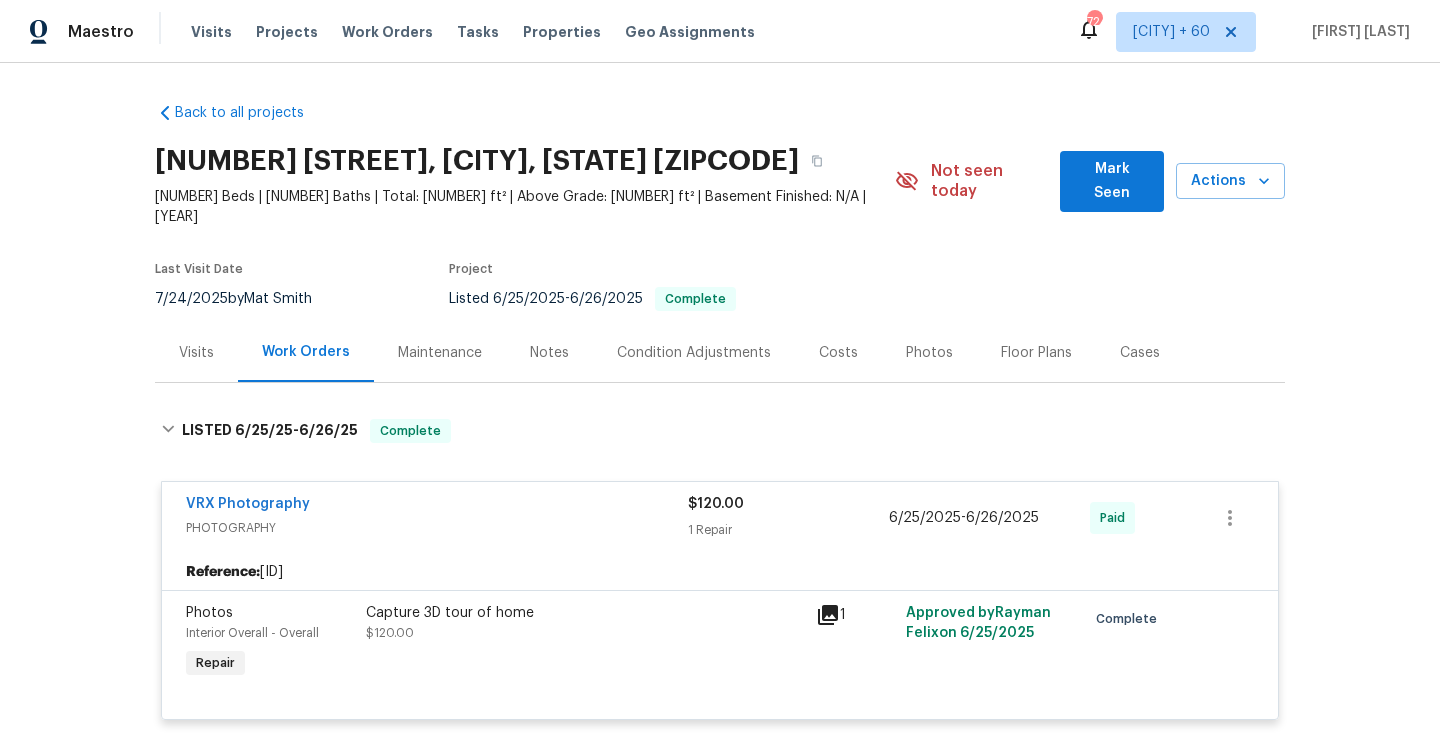 scroll, scrollTop: 0, scrollLeft: 0, axis: both 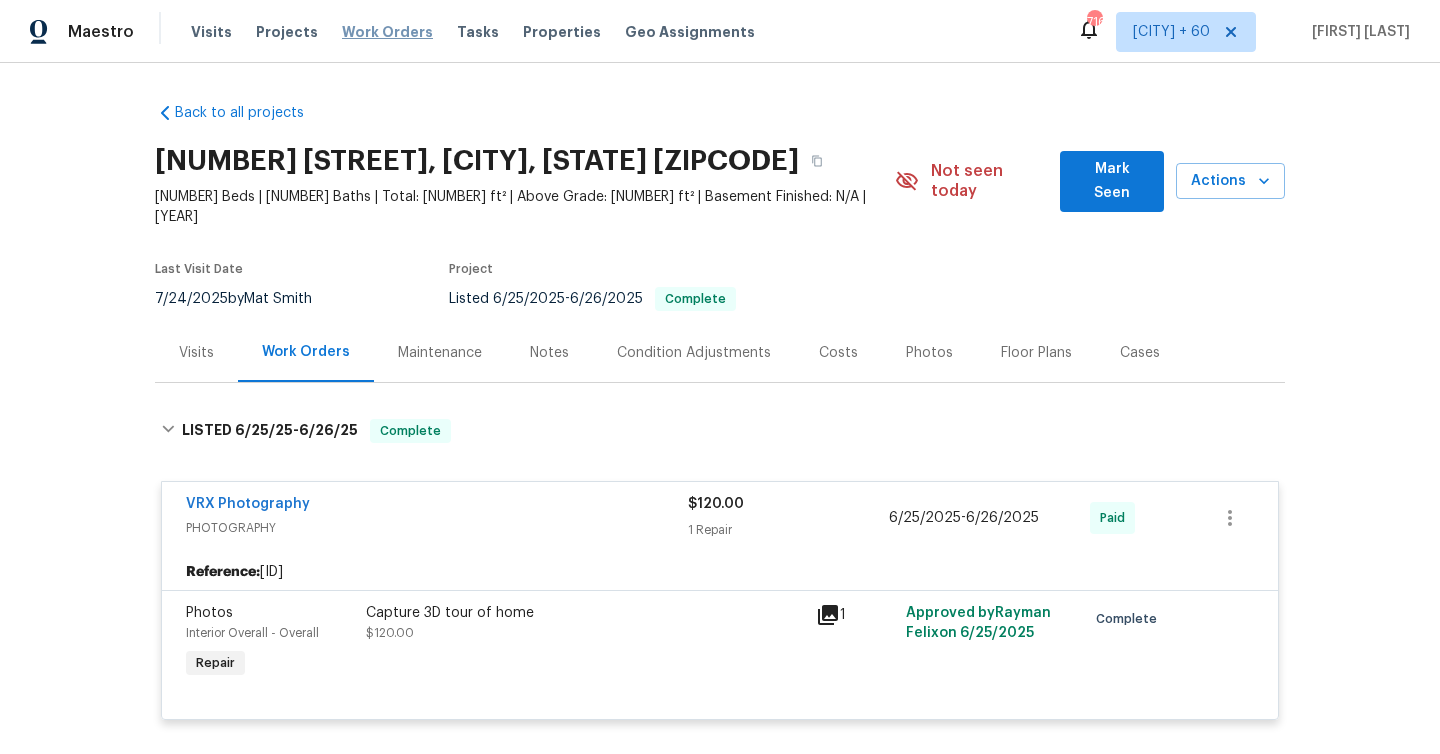 click on "Work Orders" at bounding box center (387, 32) 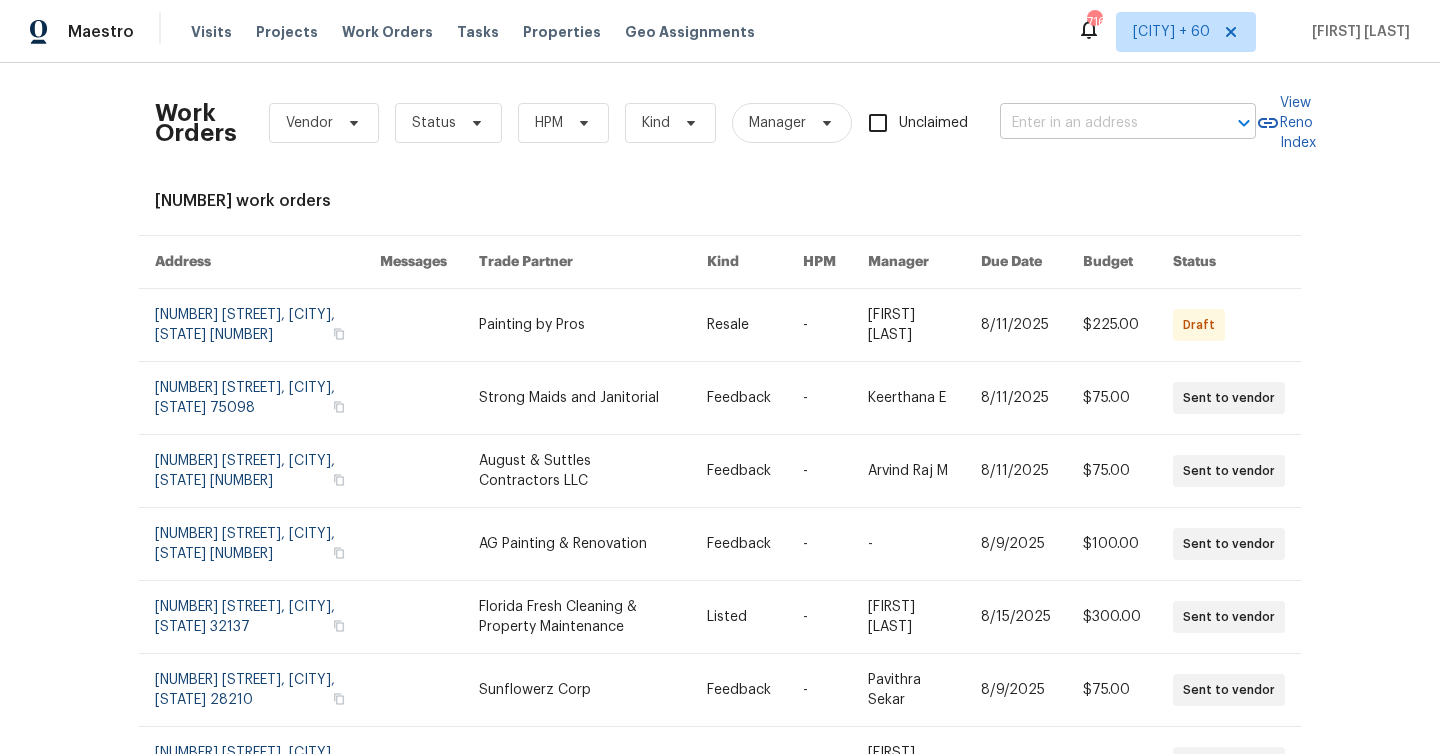 click at bounding box center (1100, 123) 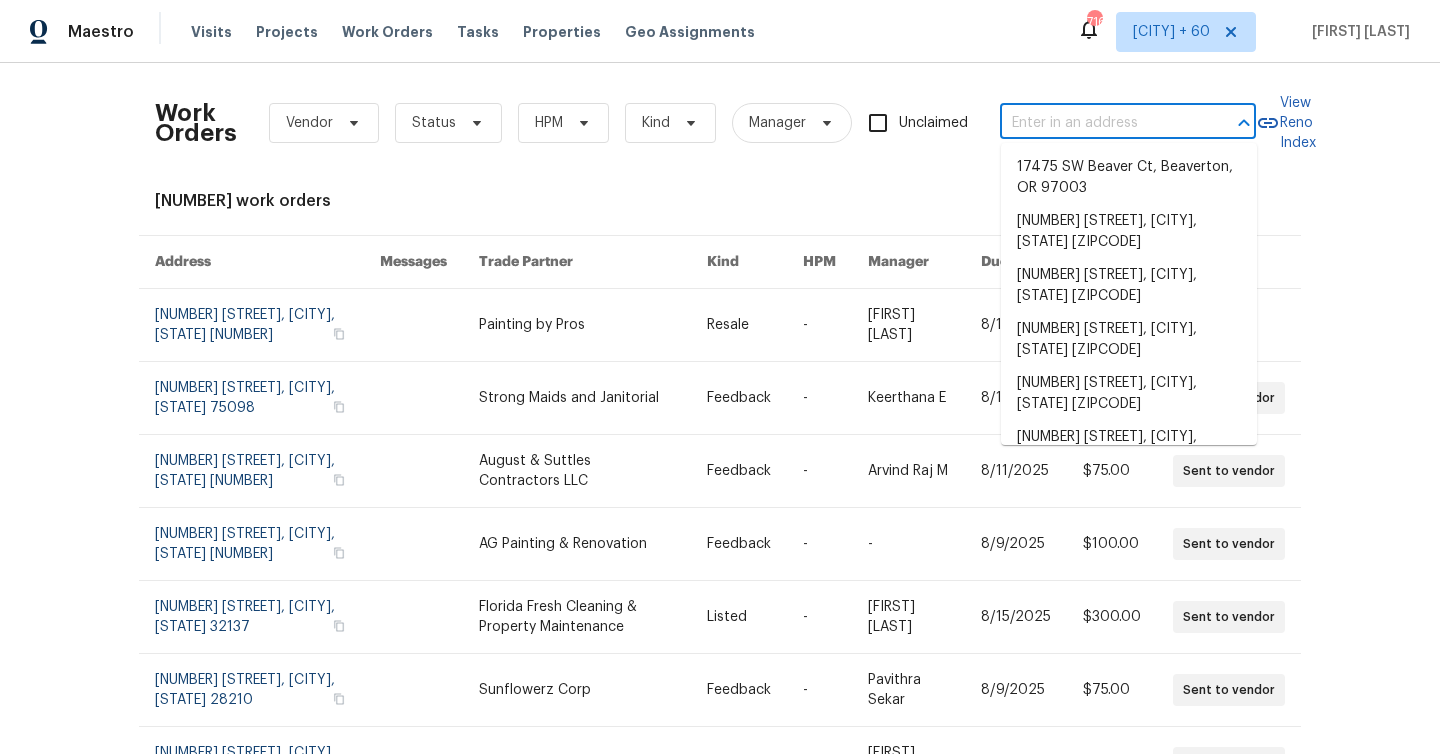 paste on "[NUMBER] [STREET], [CITY], [STATE] [ZIPCODE]" 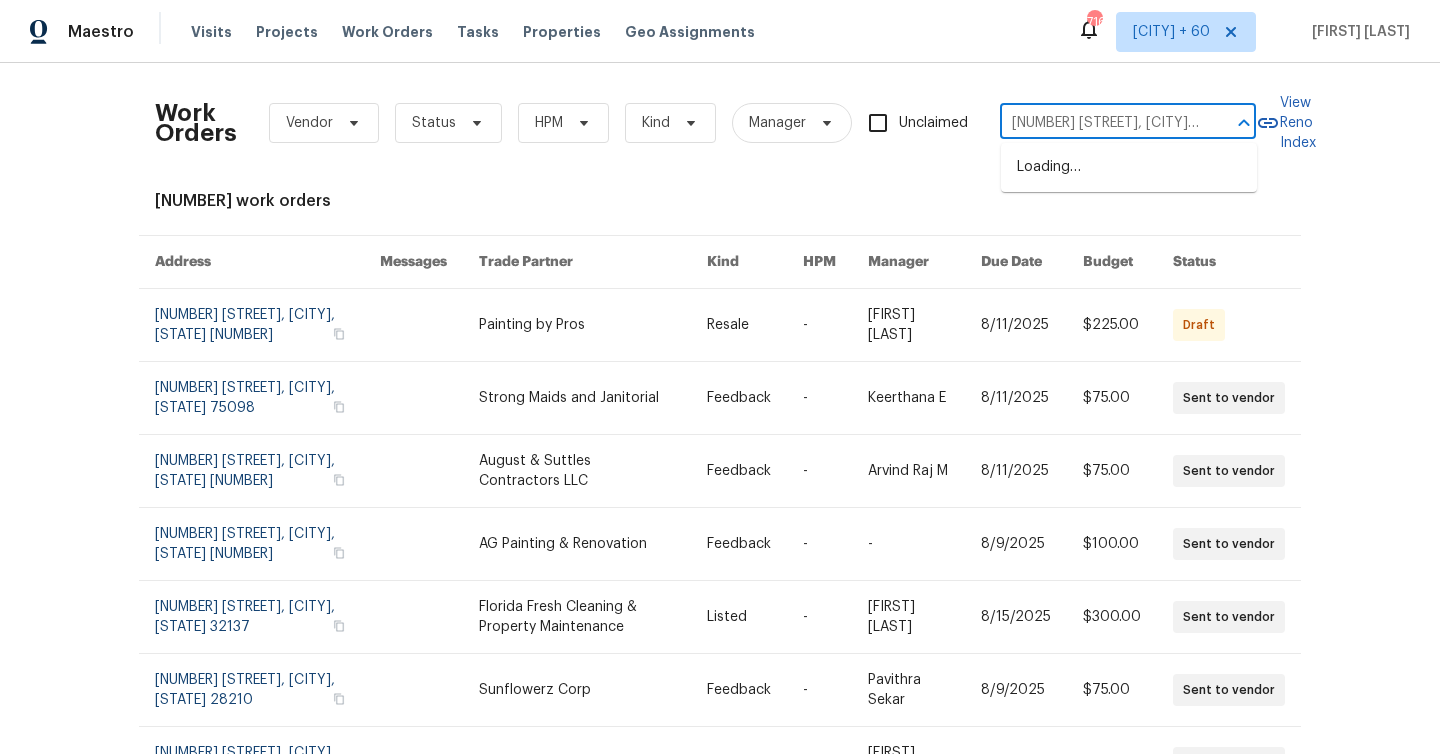 scroll, scrollTop: 0, scrollLeft: 45, axis: horizontal 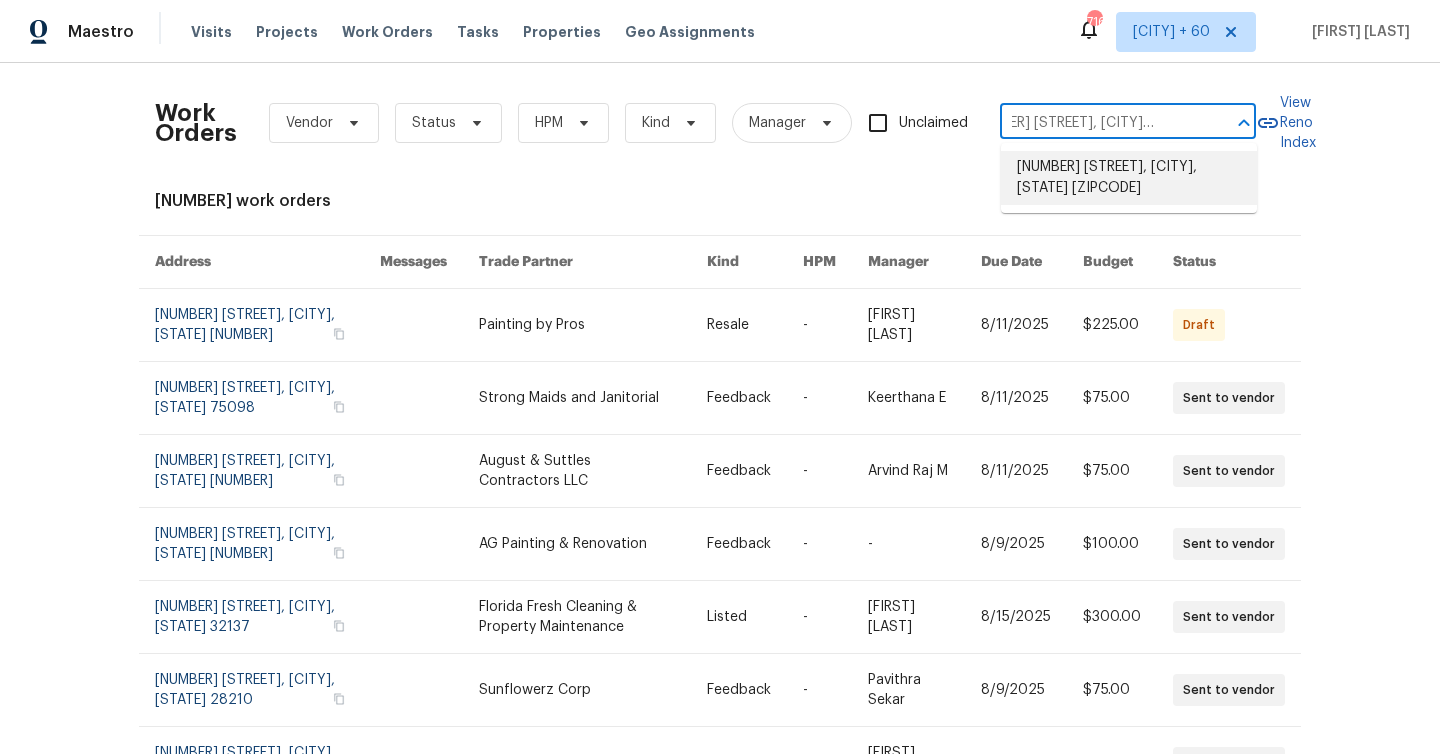 click on "[NUMBER] [STREET], [CITY], [STATE] [ZIPCODE]" at bounding box center (1129, 178) 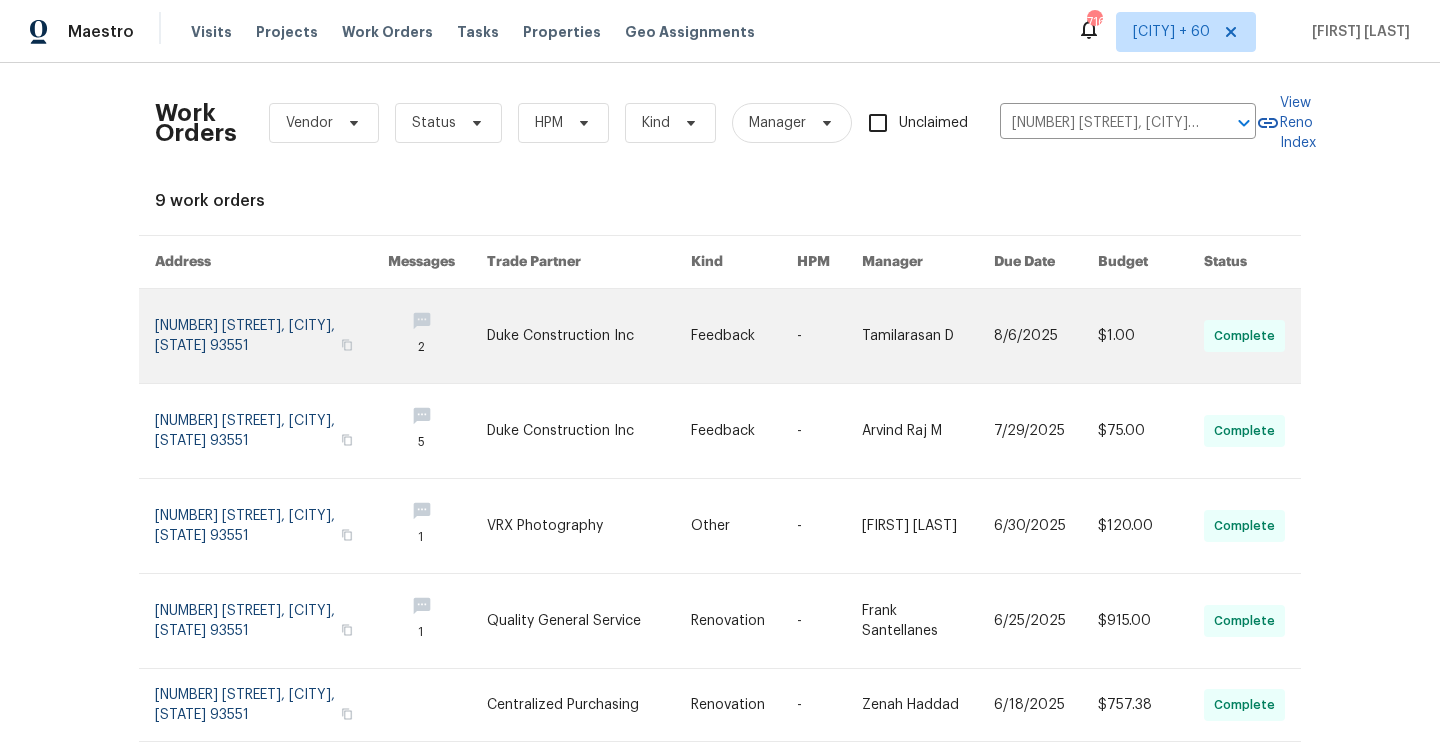 click at bounding box center (271, 336) 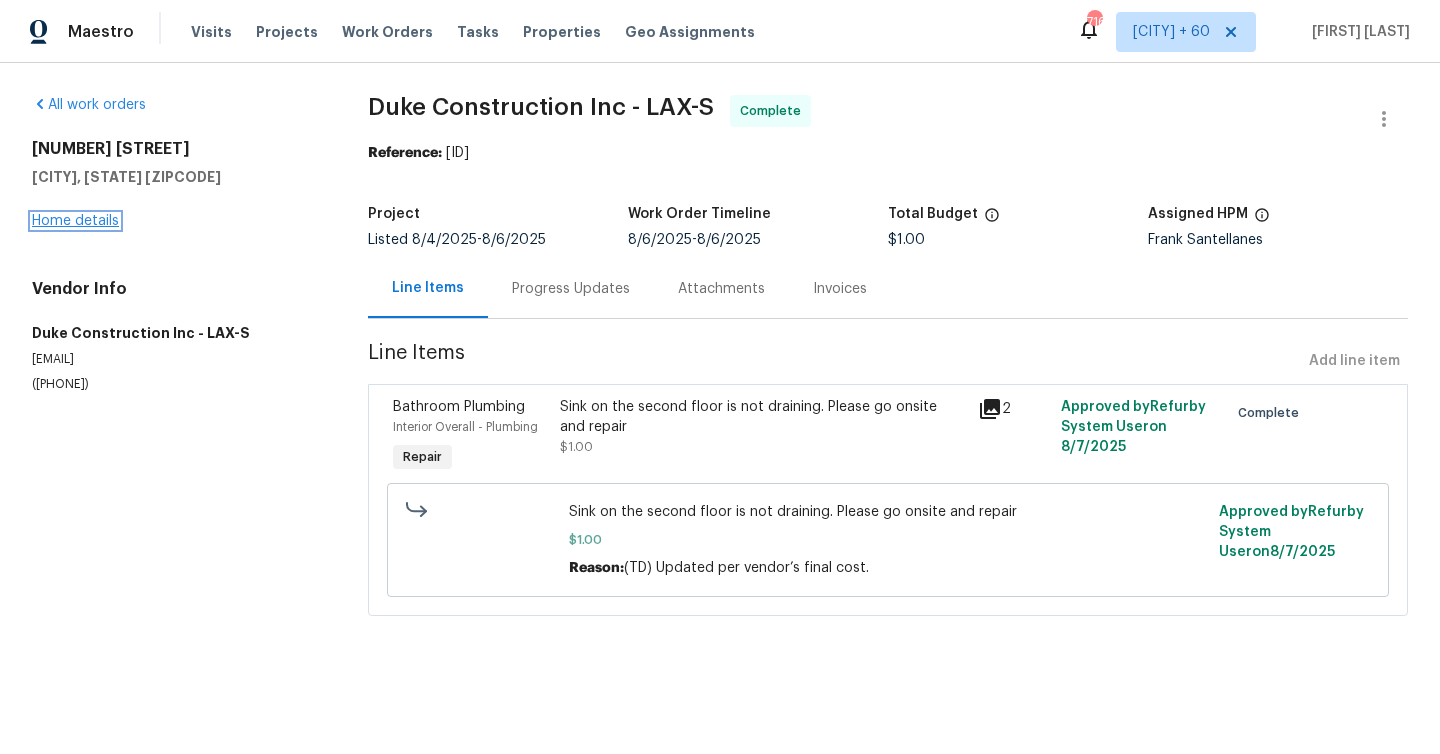 click on "Home details" at bounding box center (75, 221) 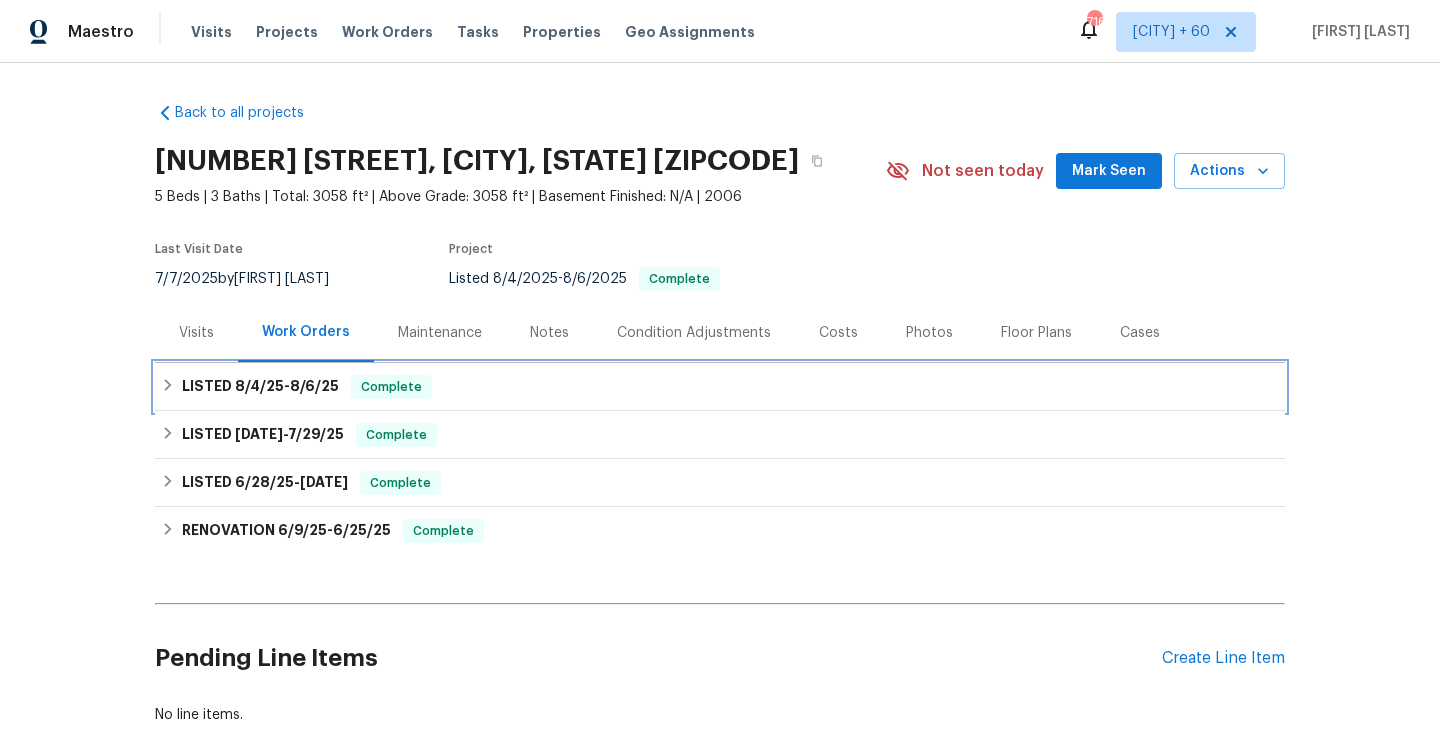 click on "8/6/25" at bounding box center [314, 386] 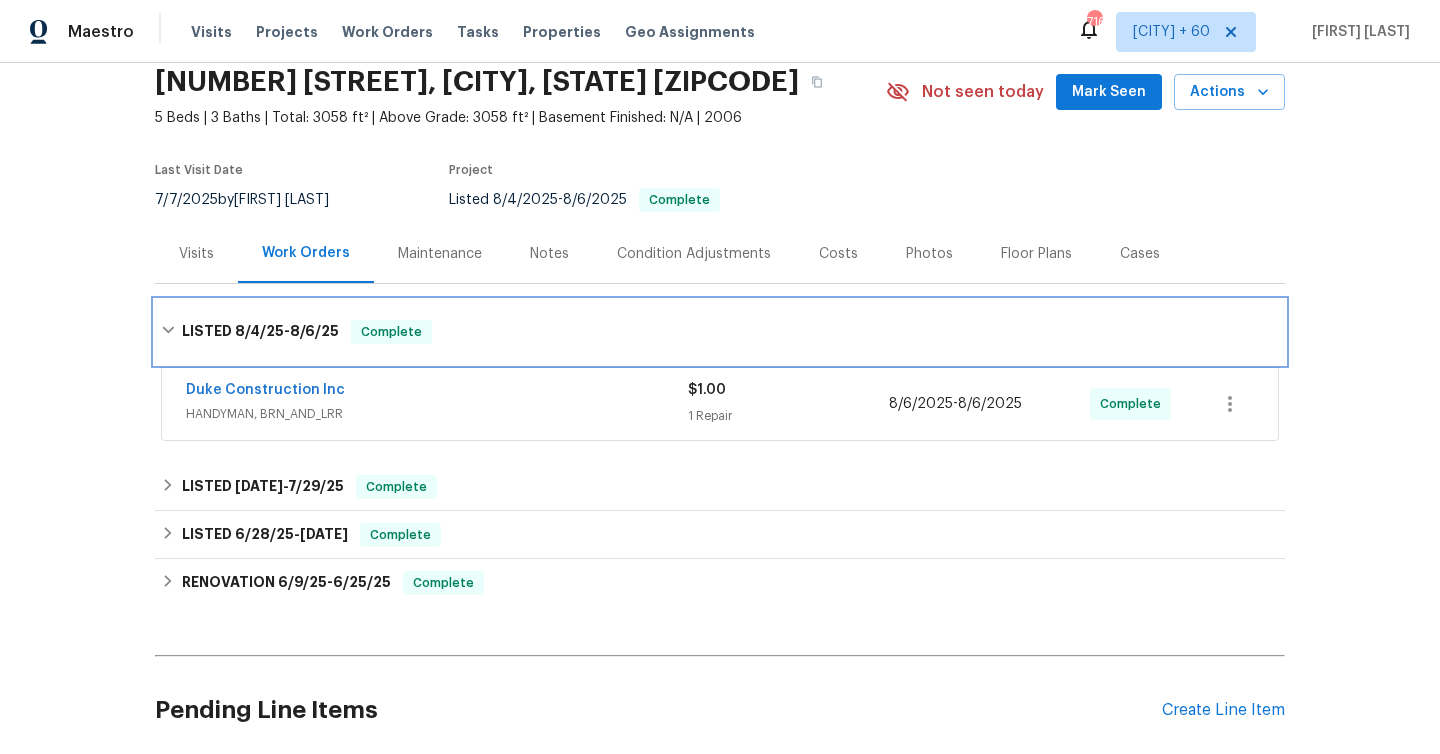 scroll, scrollTop: 145, scrollLeft: 0, axis: vertical 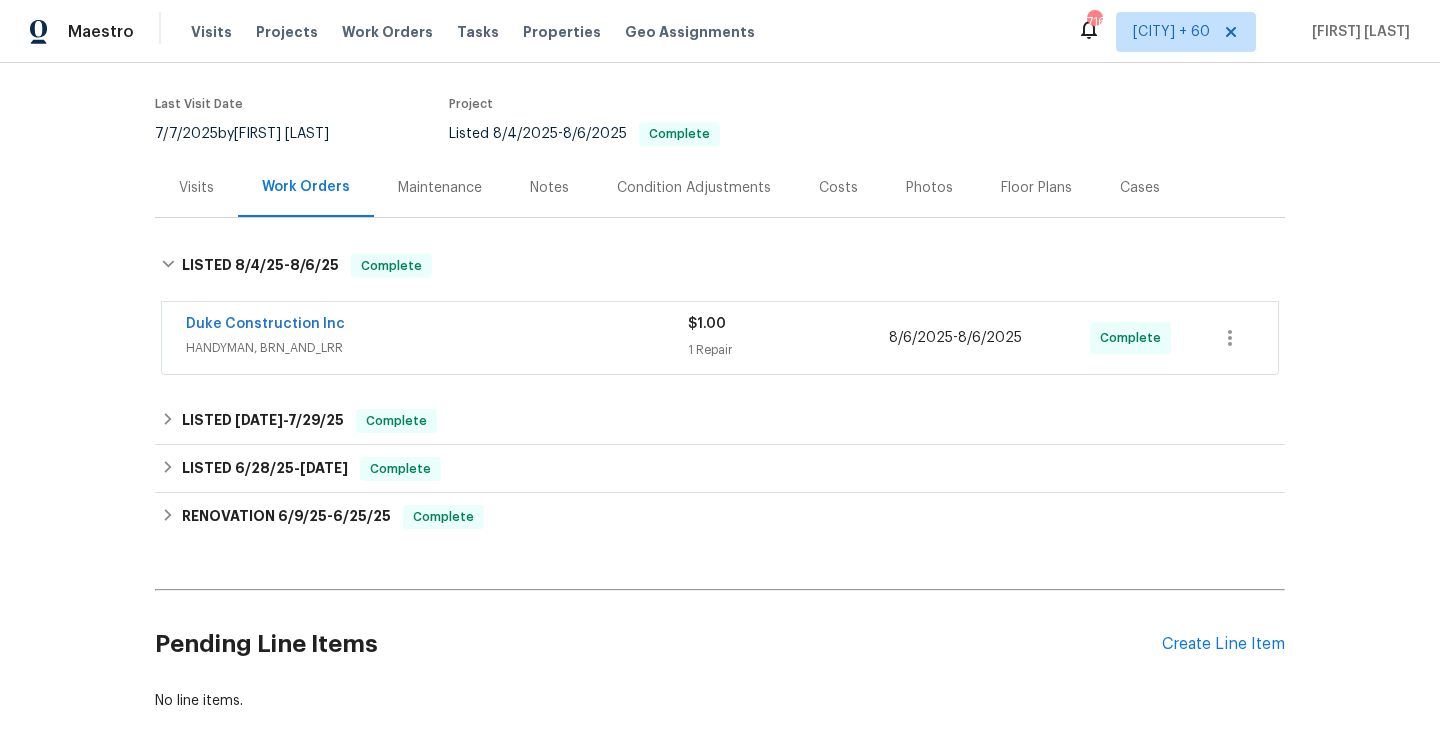 click on "1 Repair" at bounding box center (788, 350) 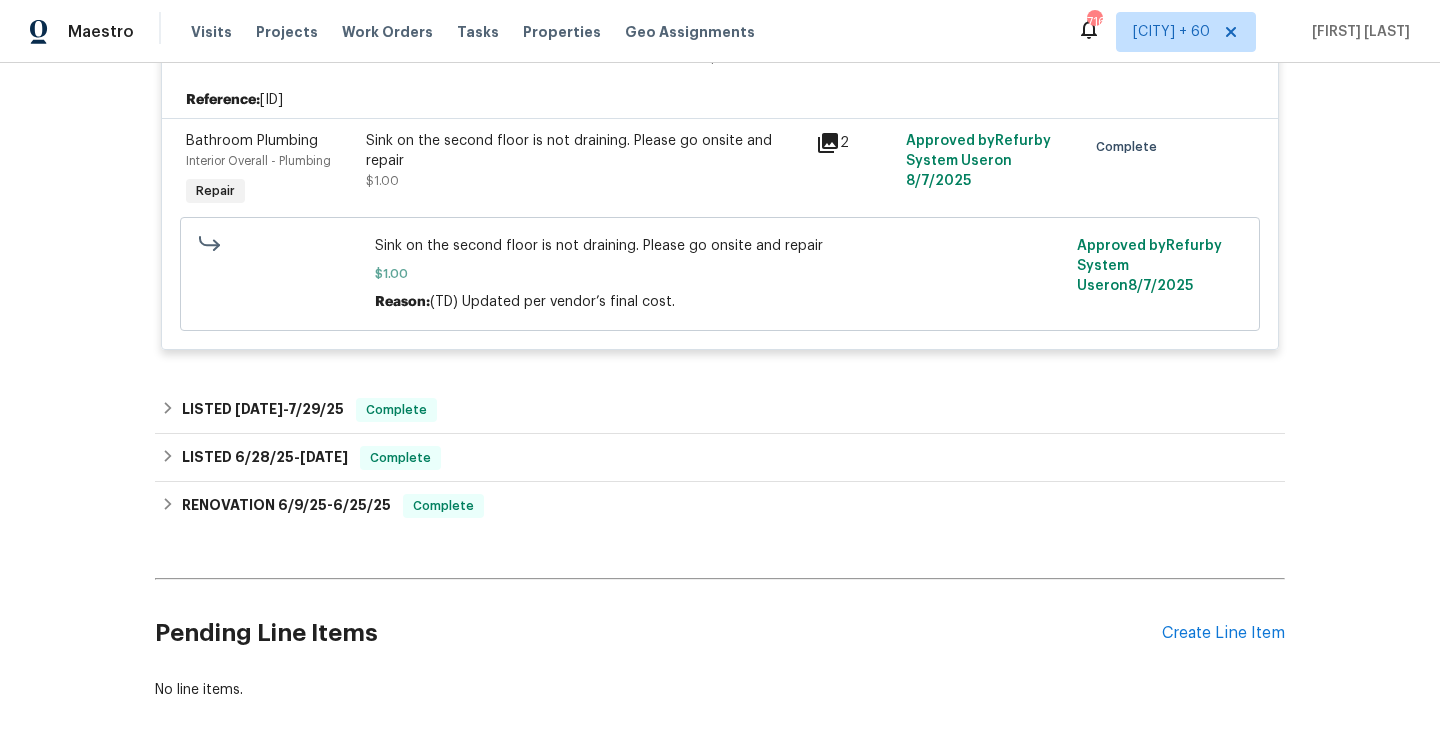scroll, scrollTop: 462, scrollLeft: 0, axis: vertical 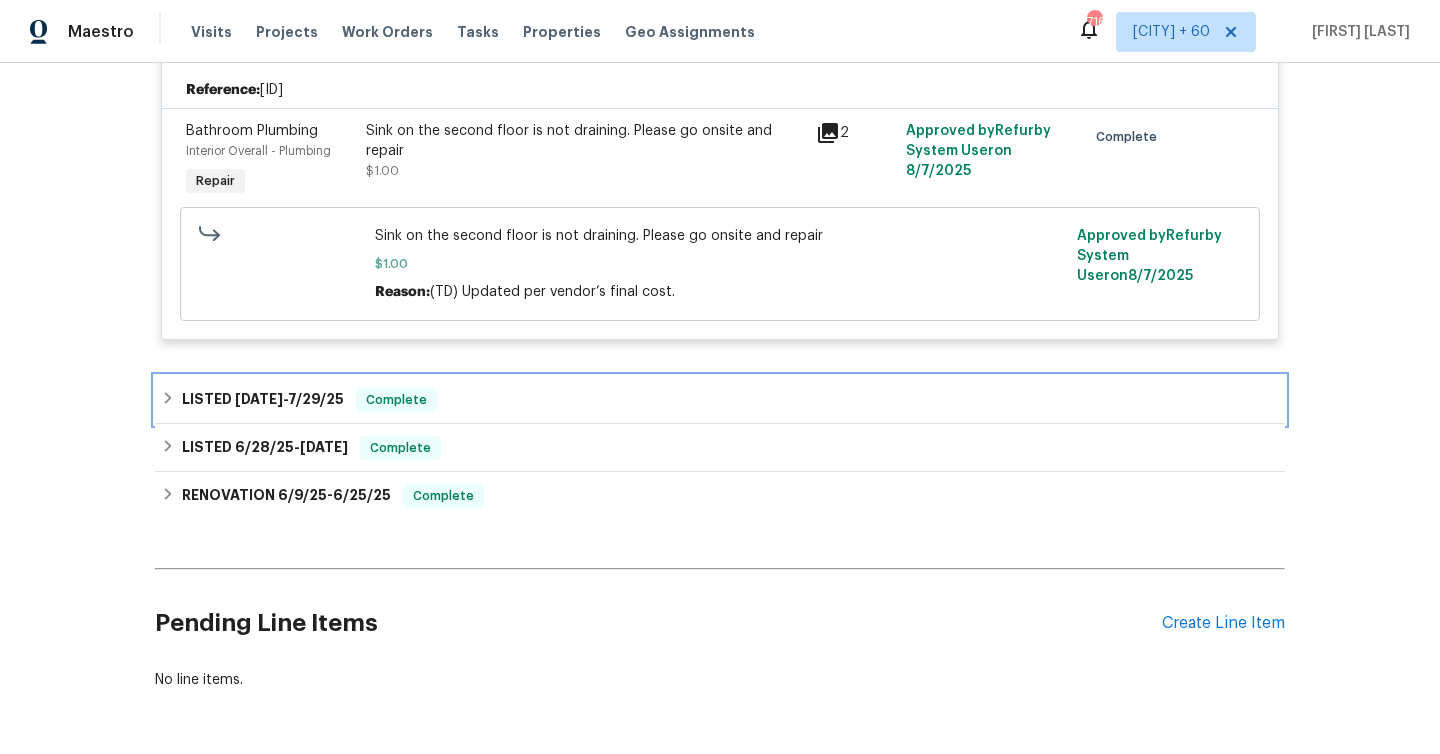click on "LISTED   [DATE]  -  [DATE]" at bounding box center [263, 400] 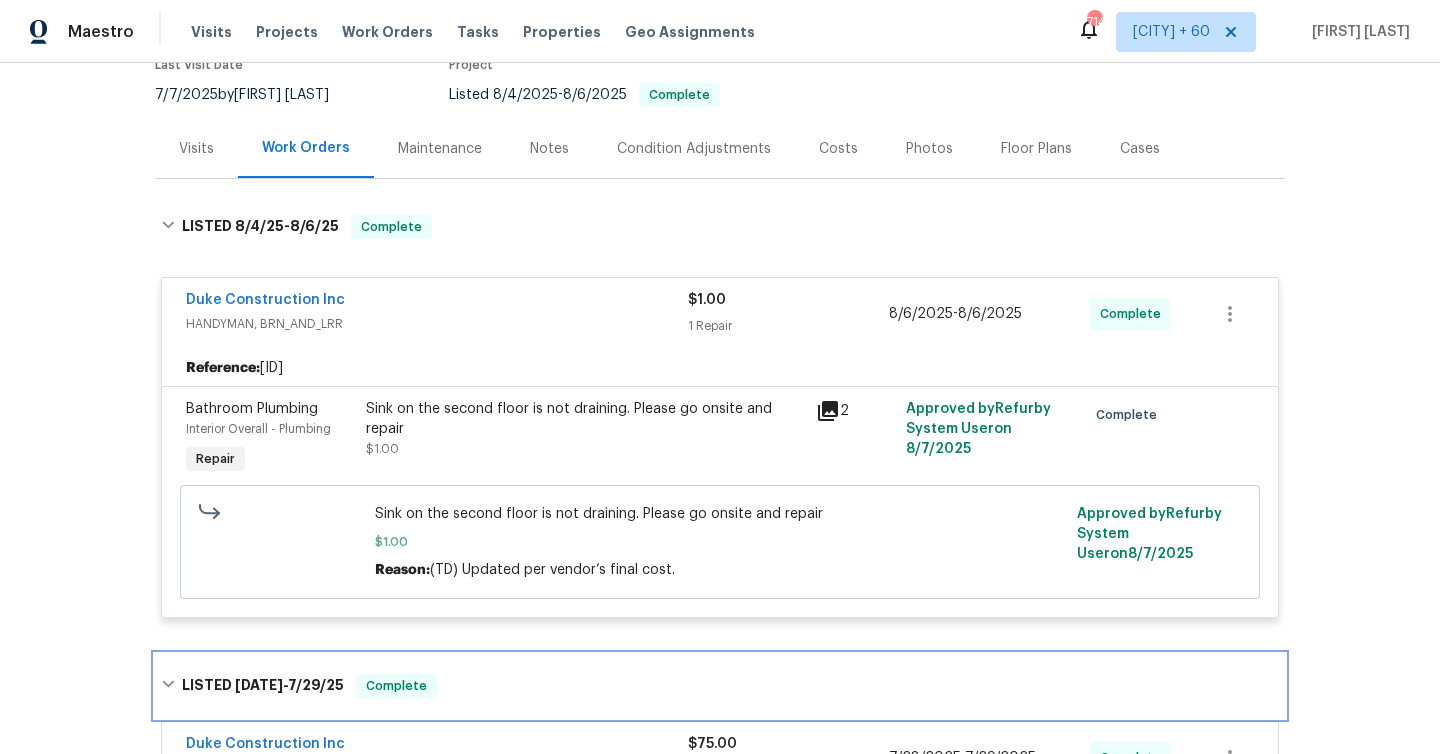 scroll, scrollTop: 283, scrollLeft: 0, axis: vertical 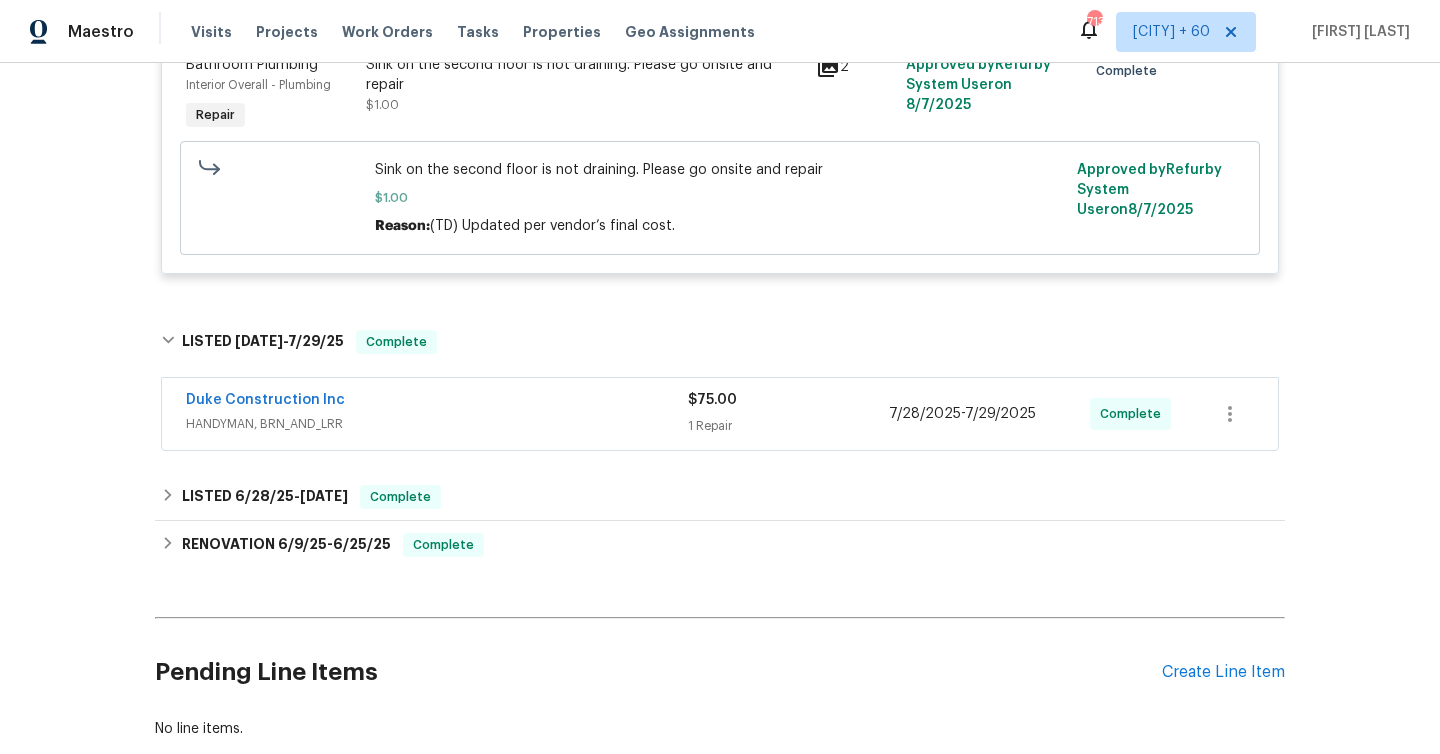 click on "$75.00" at bounding box center [788, 400] 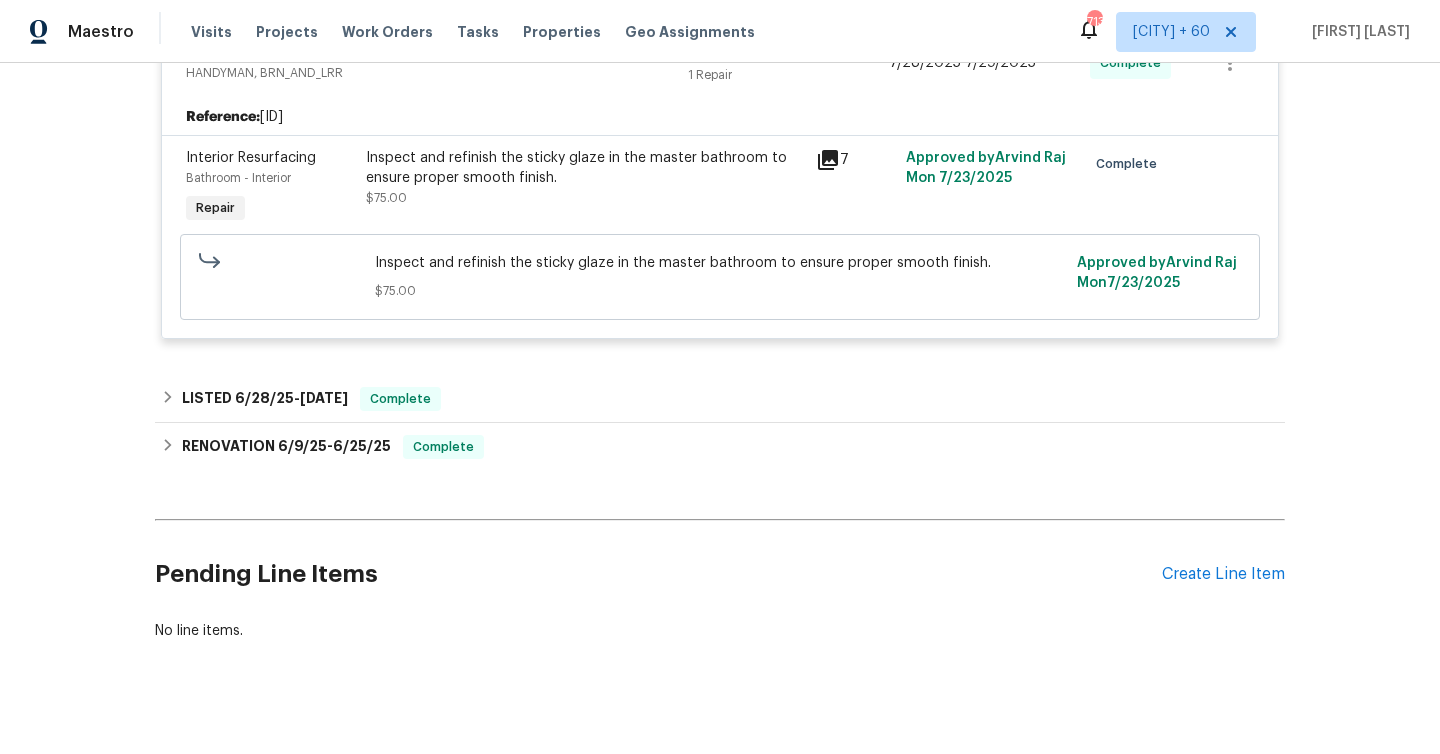scroll, scrollTop: 918, scrollLeft: 0, axis: vertical 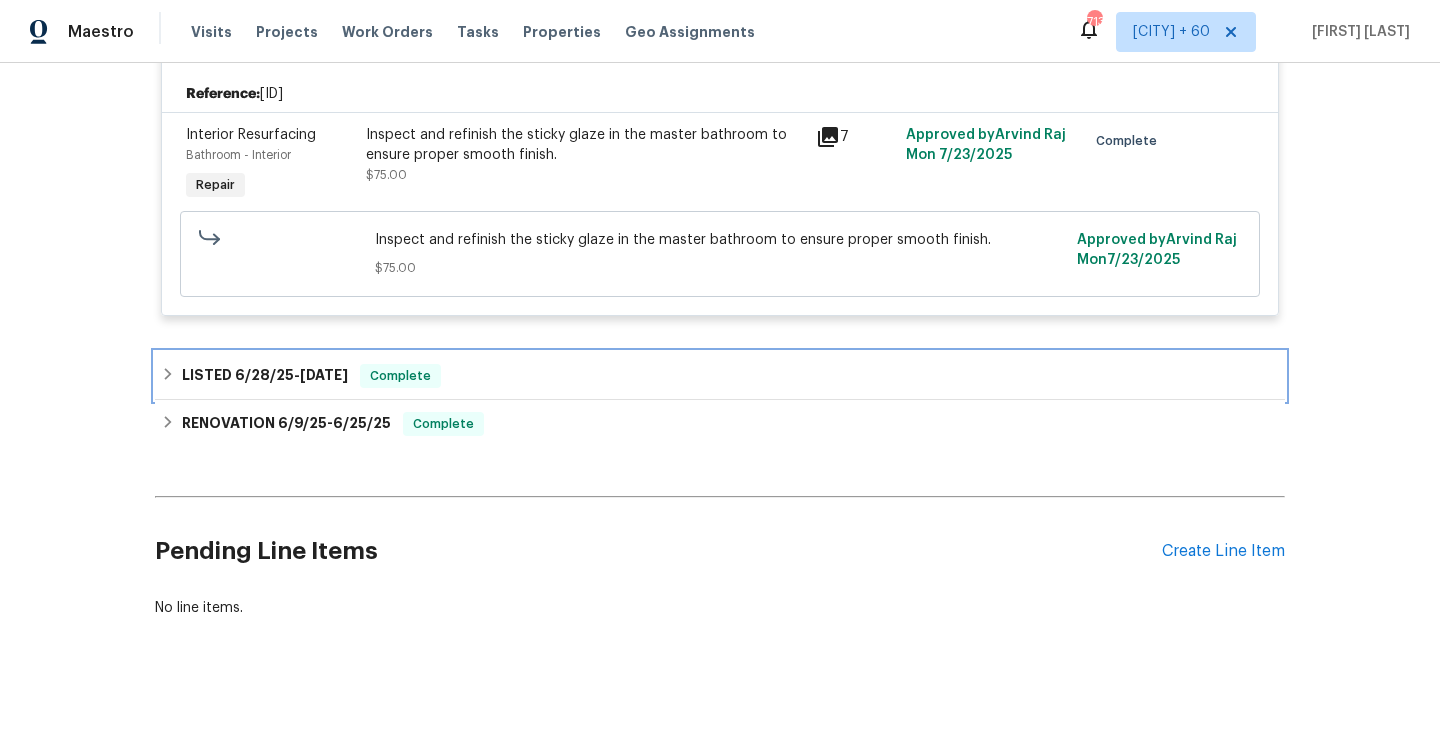 click on "LISTED   6/28/25  -  6/30/25" at bounding box center (265, 376) 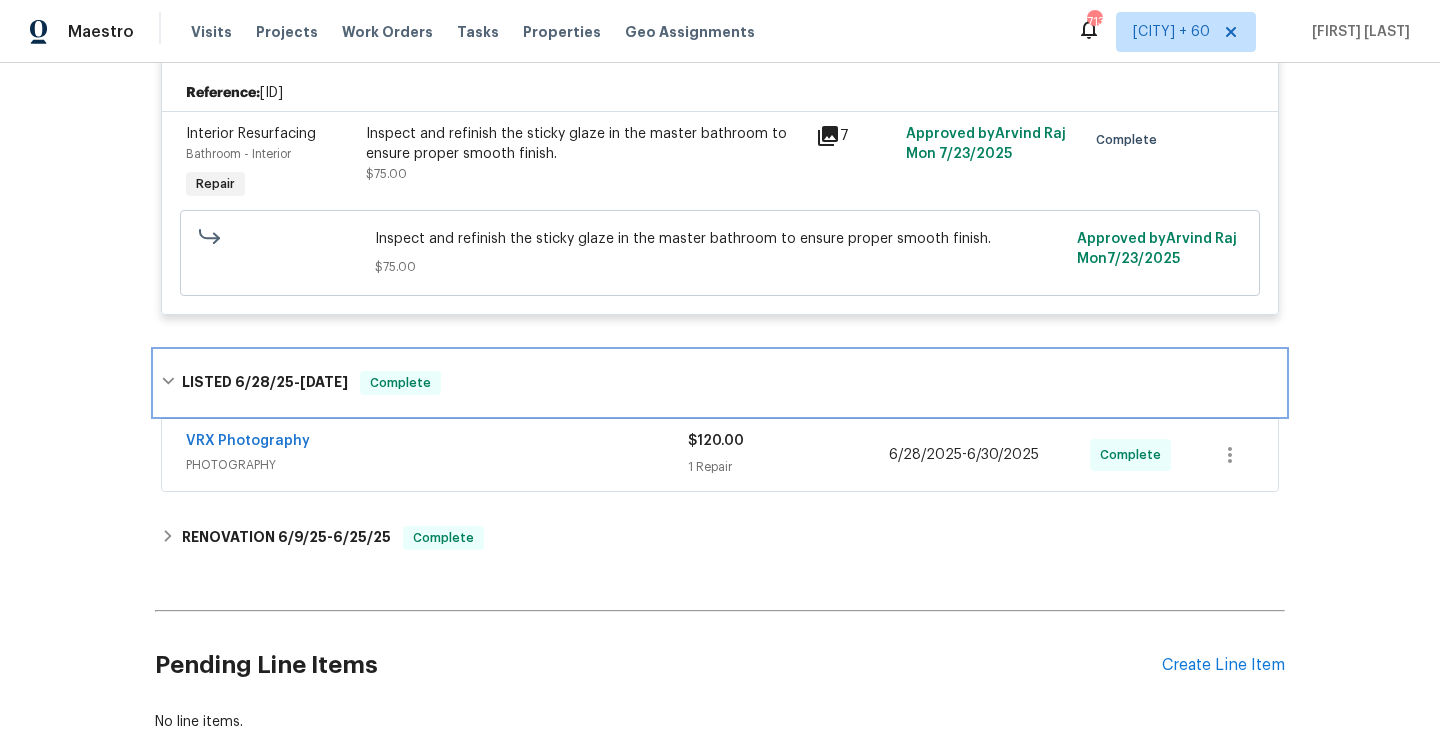 scroll, scrollTop: 999, scrollLeft: 0, axis: vertical 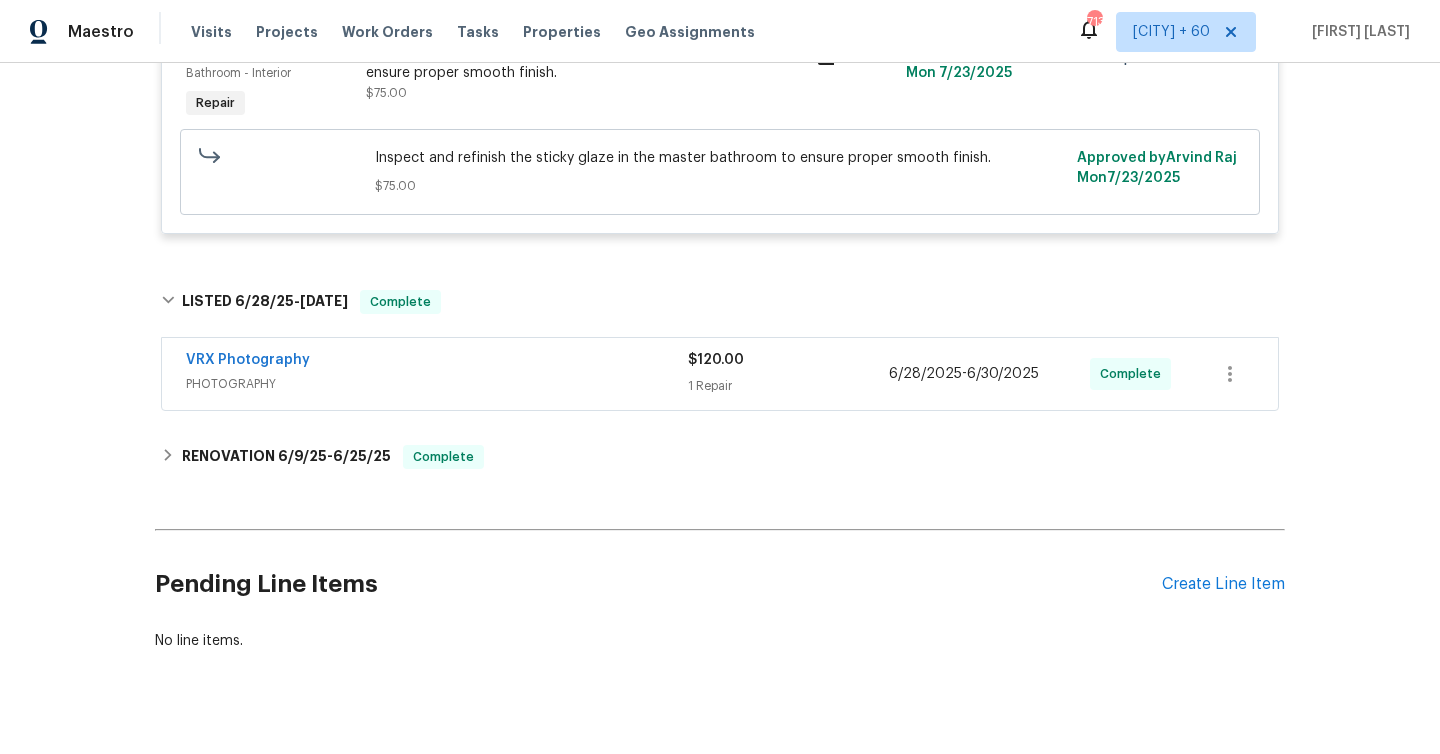 click on "$120.00 1 Repair" at bounding box center [788, 374] 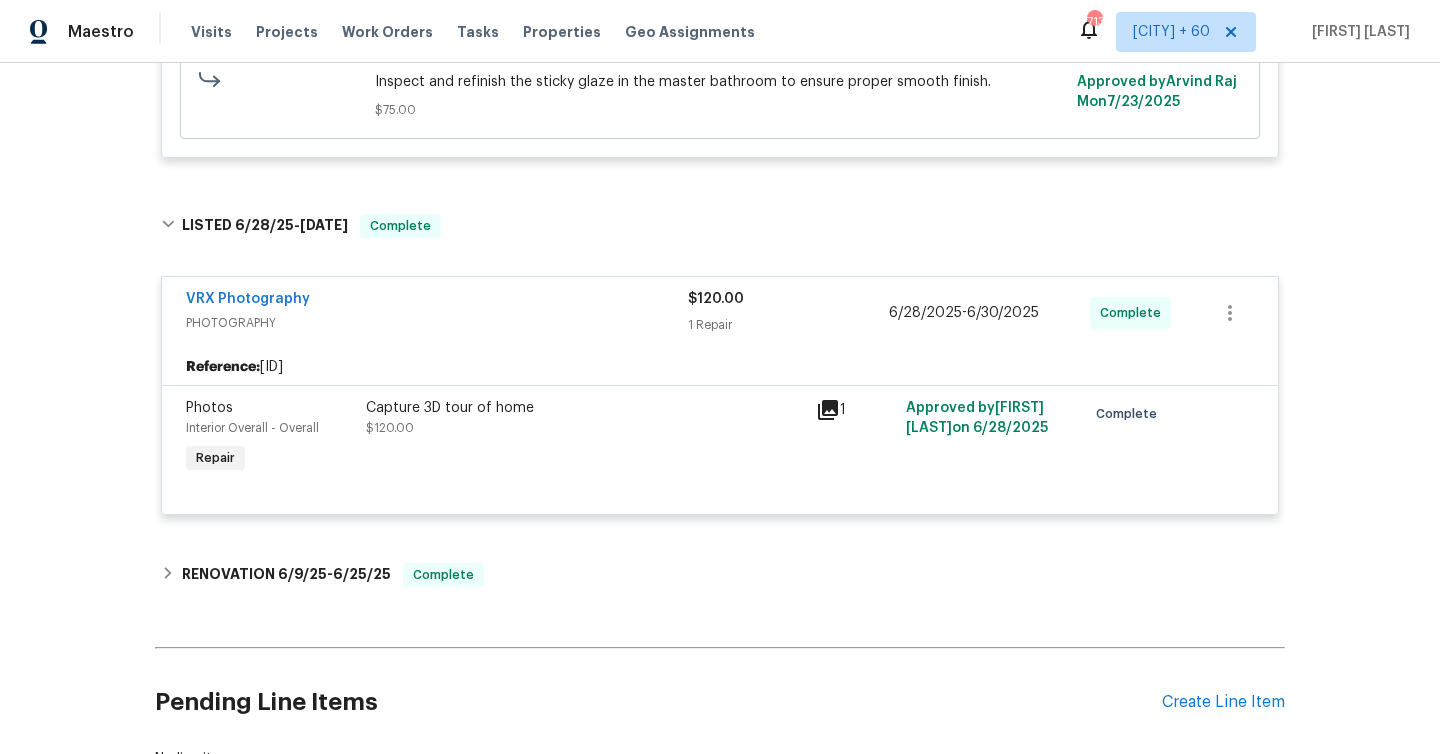scroll, scrollTop: 1109, scrollLeft: 0, axis: vertical 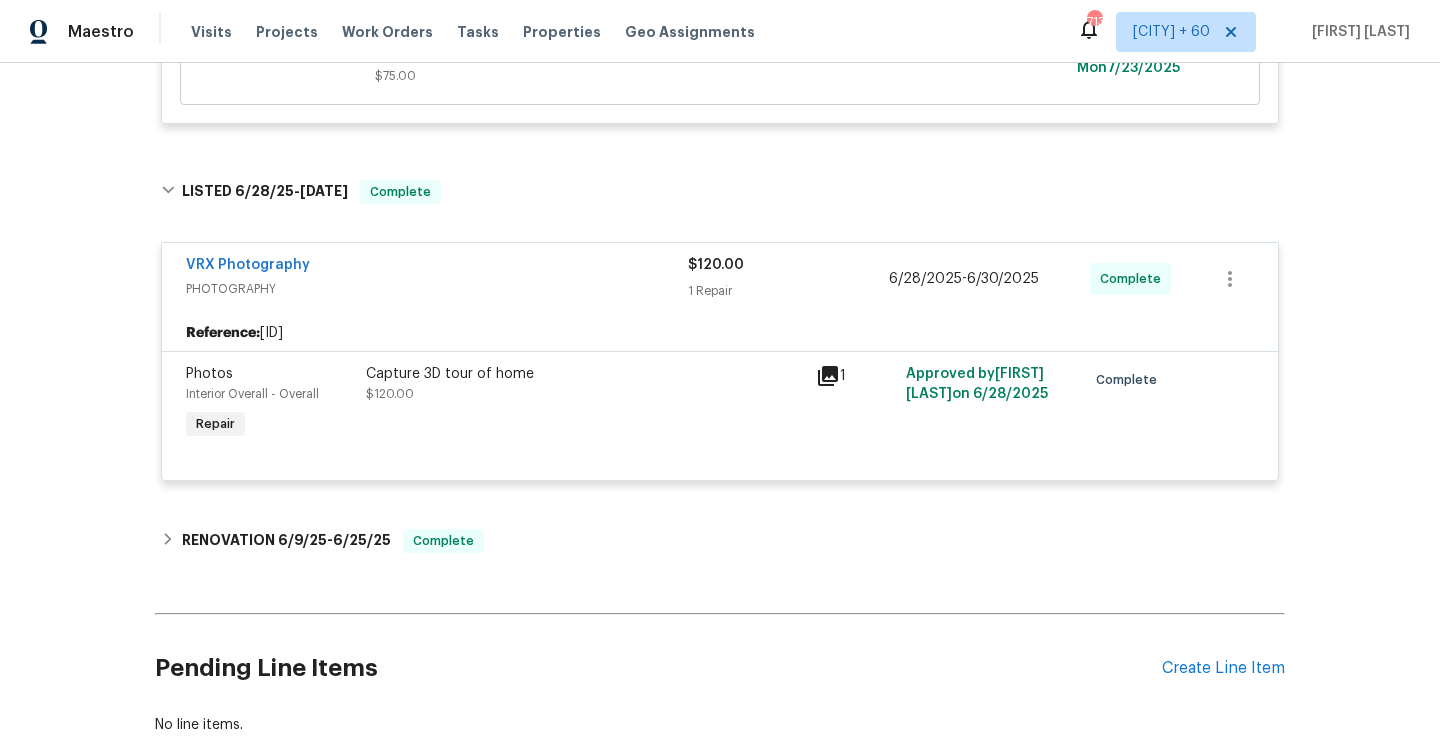 click on "Back to all projects [NUMBER] [STREET], [CITY], [STATE] [ZIPCODE] [NUMBER] Beds | [NUMBER] Baths | Total: [NUMBER] ft² | Above Grade: [NUMBER] ft² | Basement Finished: N/A | [YEAR] Not seen today Mark Seen Actions Last Visit Date [DATE]  by  [FIRST] [LAST]   Project Listed   [DATE]  -  [DATE] Complete Duke Construction Inc HANDYMAN, BRN_AND_LRR $[NUMBER] [NUMBER] Repair [DATE]  -  [DATE] Complete Reference:  [ID] Bathroom Plumbing Interior Overall - Plumbing Repair Sink on the second floor is not draining. Please go onsite and repair $[NUMBER]   2 Approved by  Refurby System User  on   [DATE] Complete Sink on the second floor is not draining. Please go onsite and repair $[NUMBER] Reason:  (TD) Updated per vendor’s final cost. Approved by  Refurby System User  on  [DATE] LISTED   [DATE]  -  [DATE] Complete Duke Construction Inc HANDYMAN, BRN_AND_LRR $[NUMBER] [NUMBER] Repair [DATE]  -  [DATE] Complete" at bounding box center (720, -136) 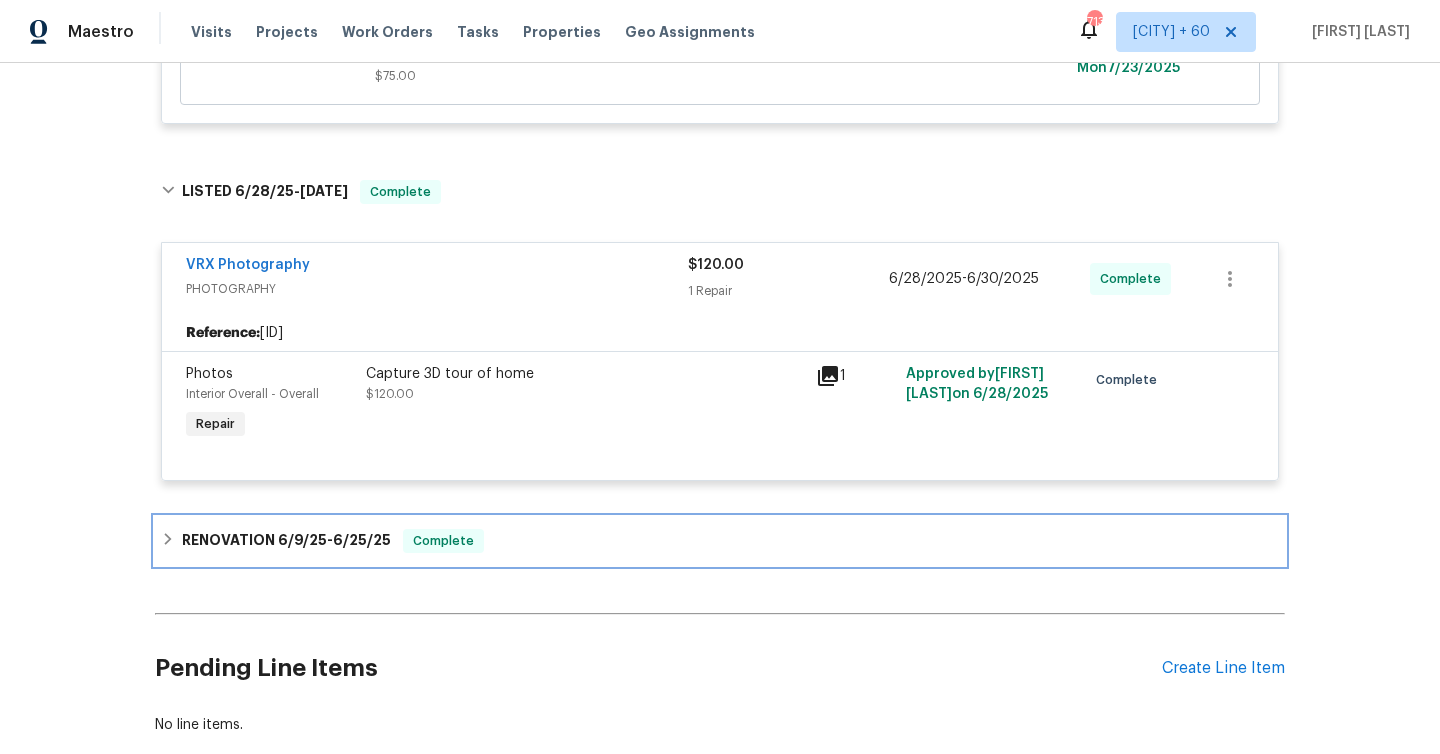 click on "6/25/25" at bounding box center (362, 540) 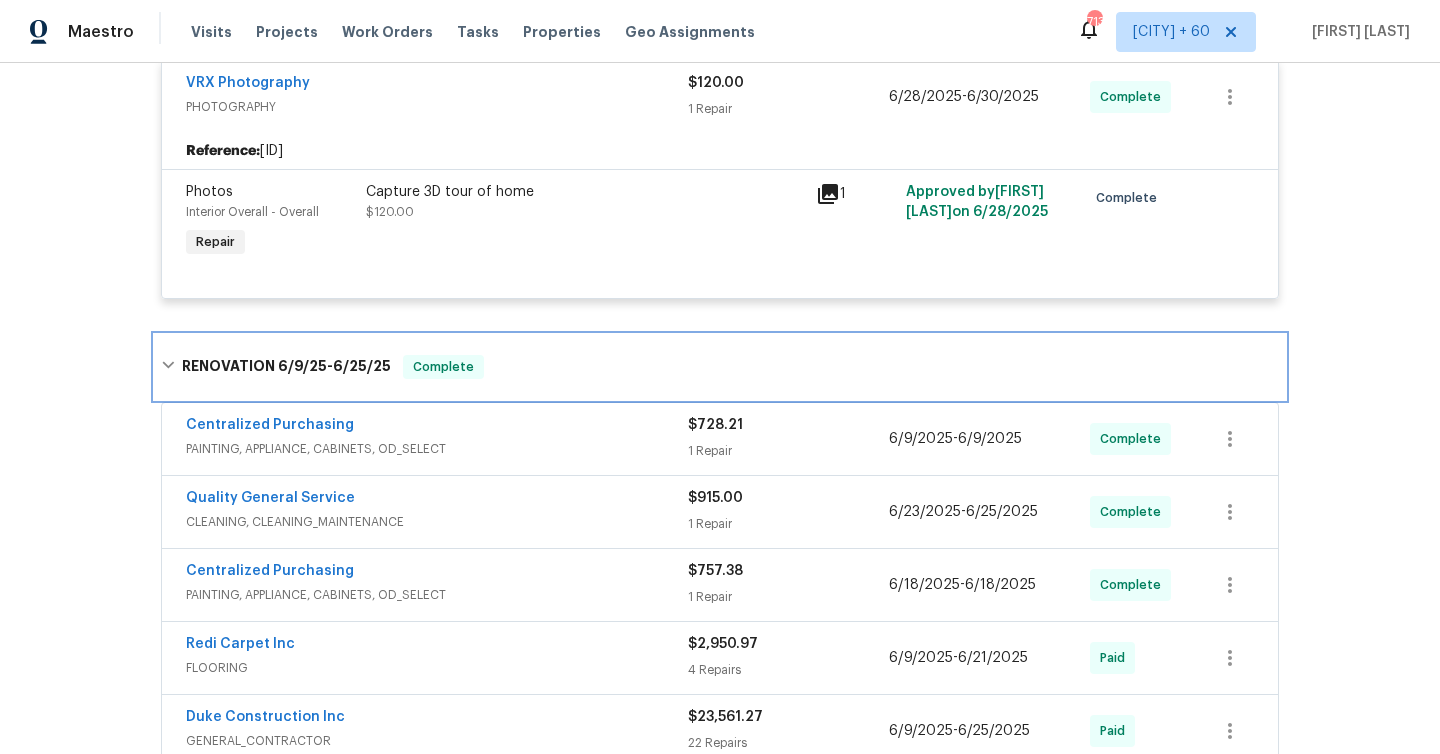 scroll, scrollTop: 883, scrollLeft: 0, axis: vertical 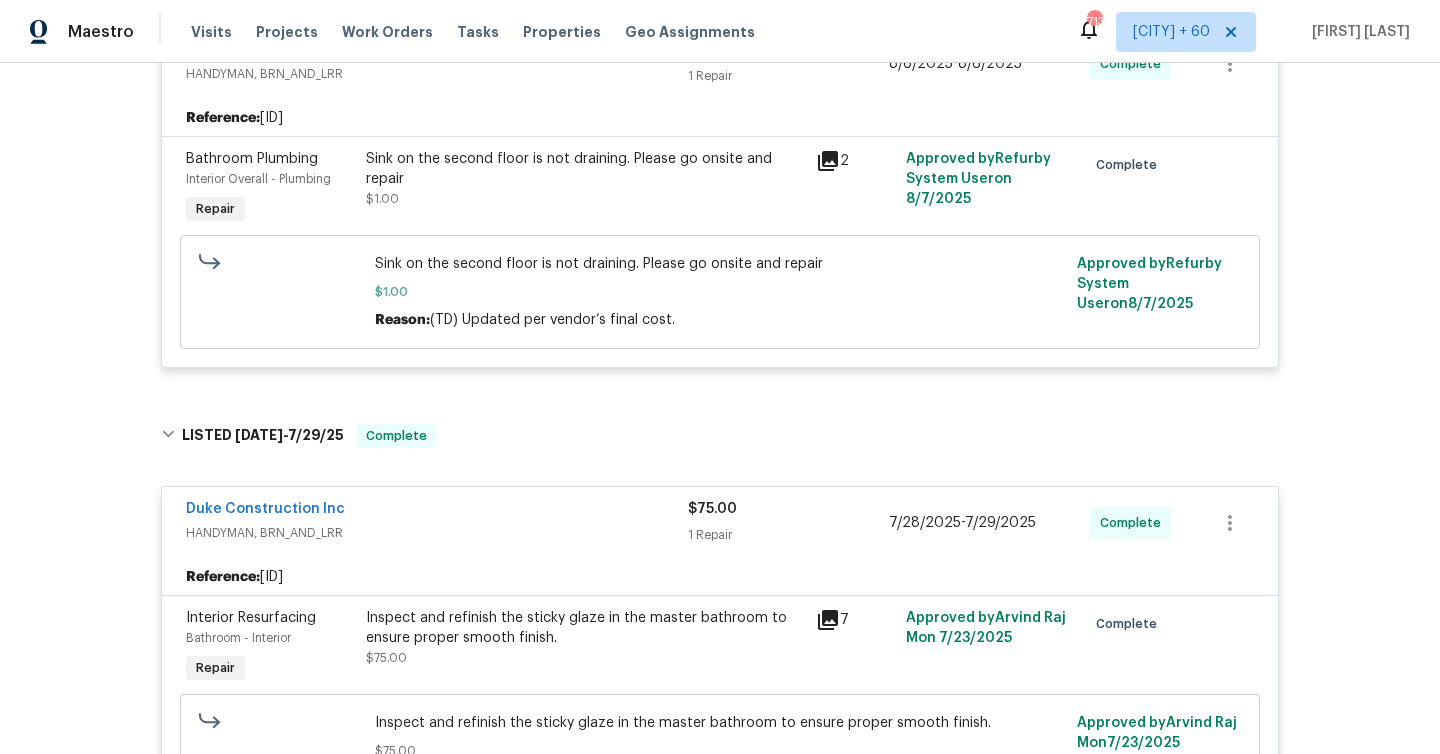 click 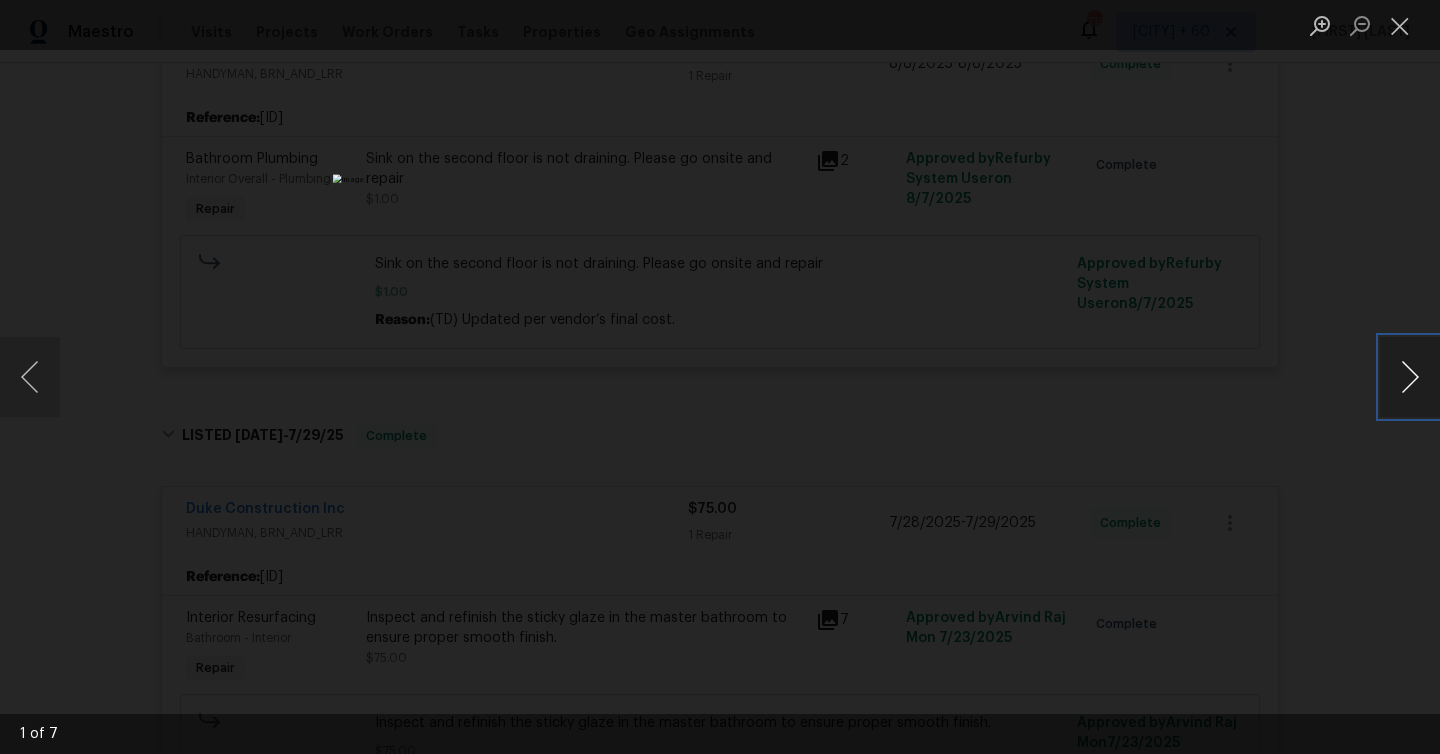 click at bounding box center (1410, 377) 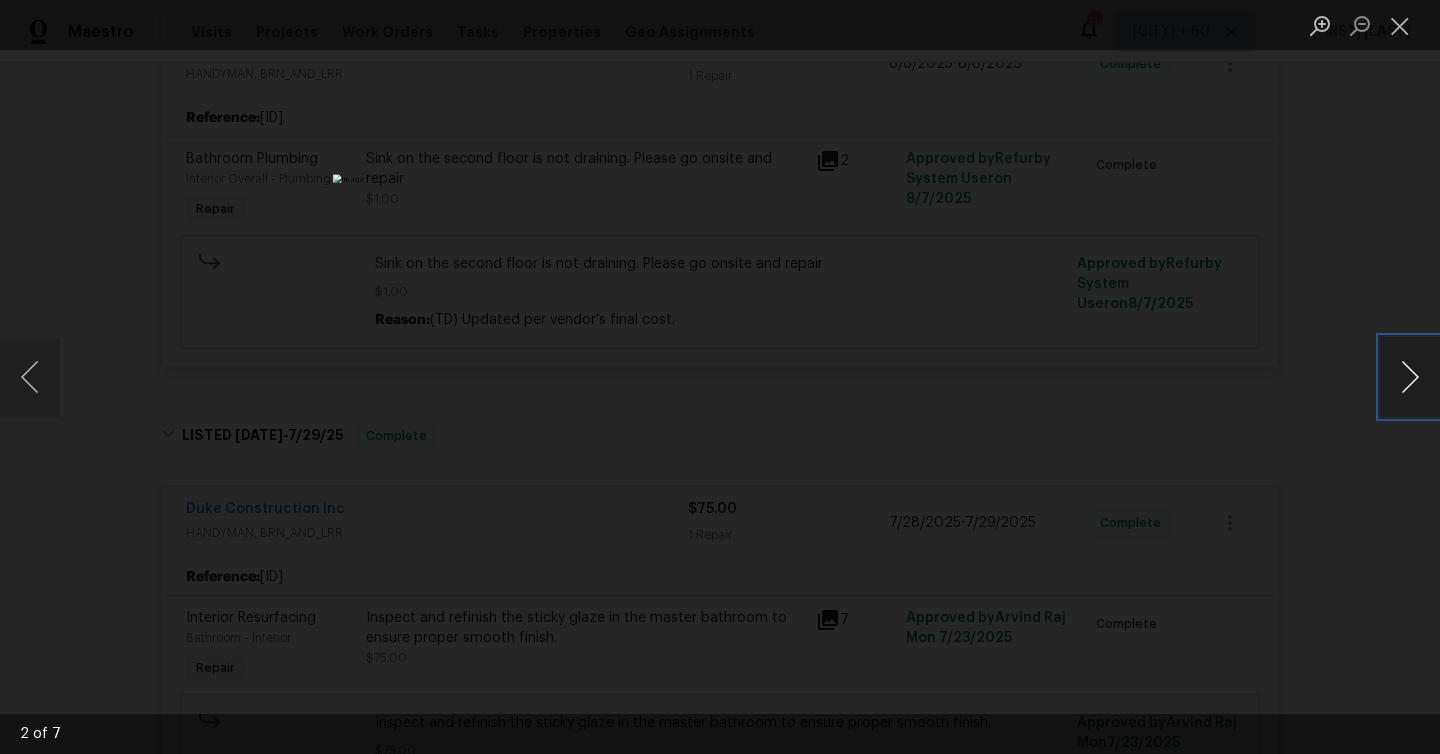 click at bounding box center [1410, 377] 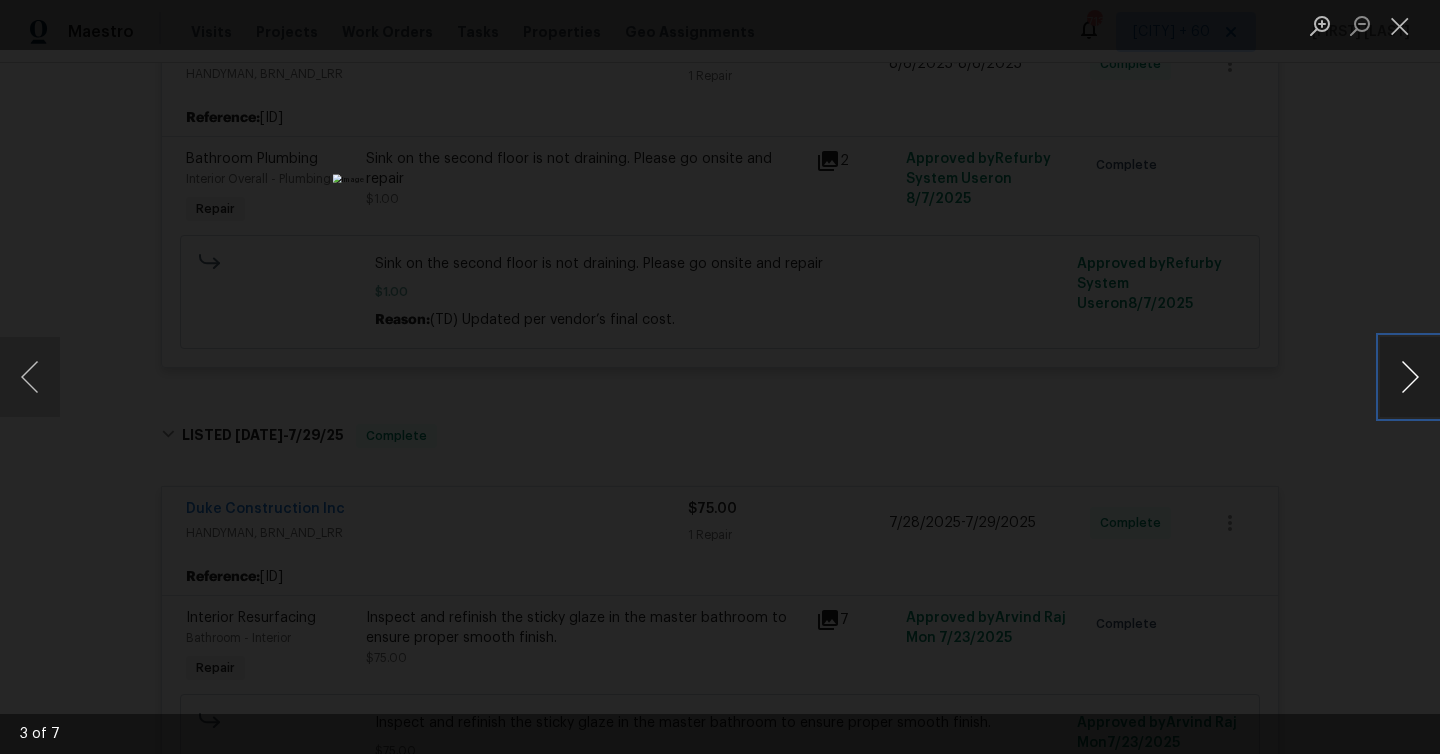 click at bounding box center (1410, 377) 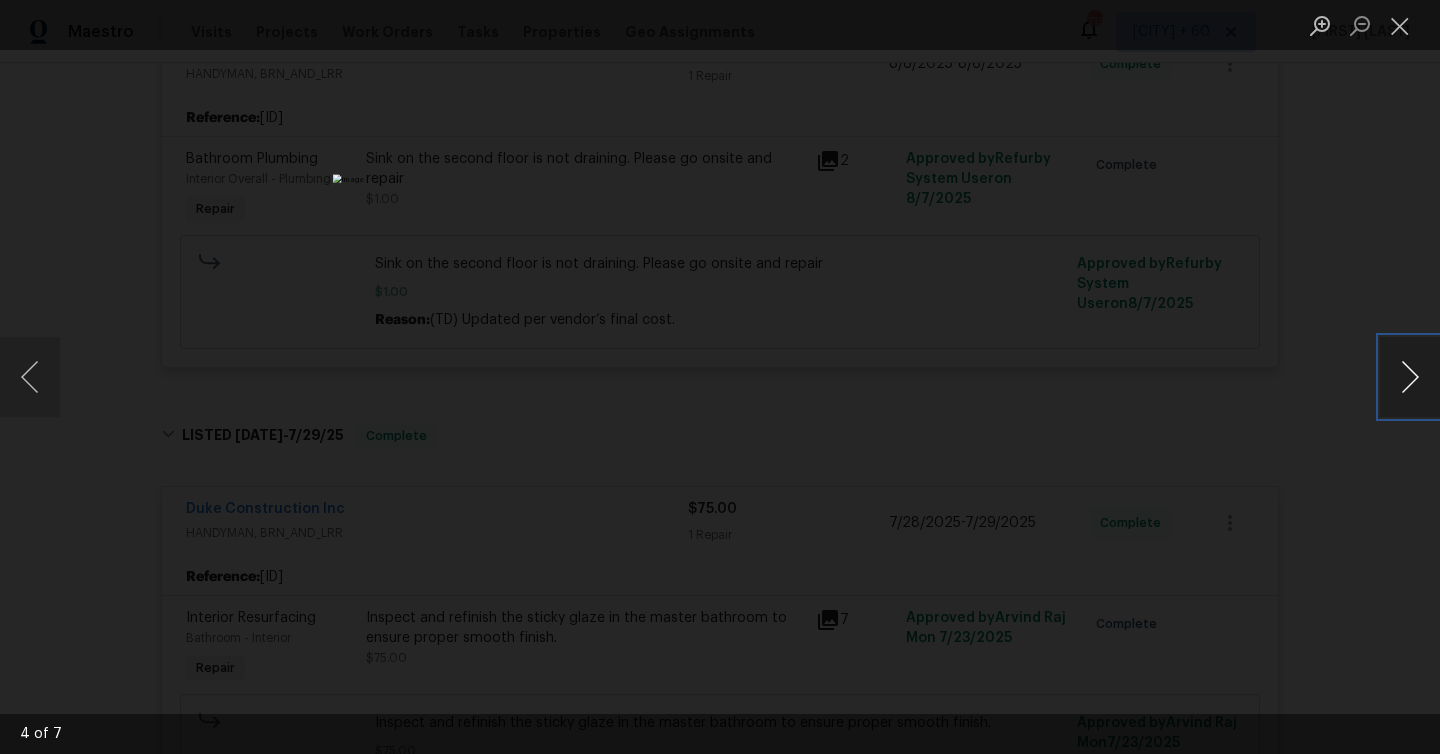click at bounding box center [1410, 377] 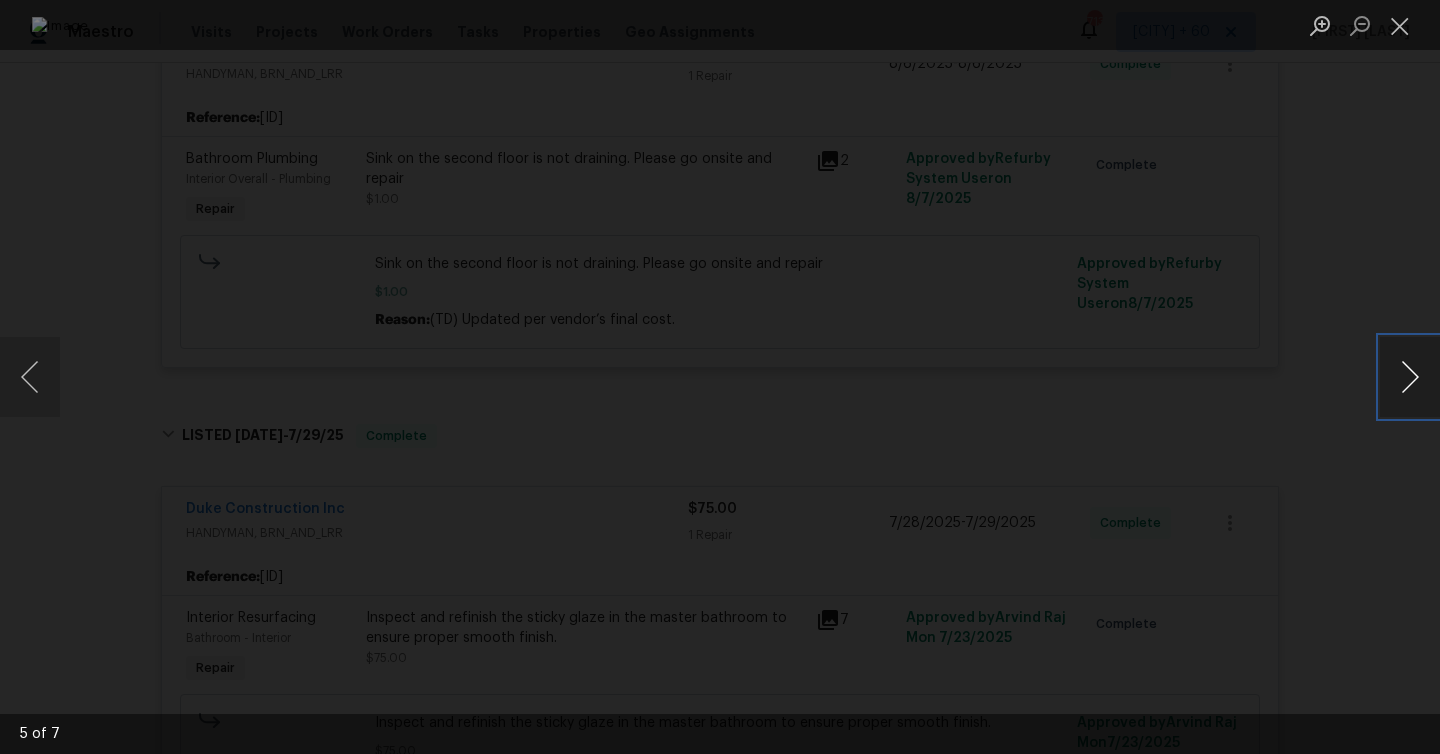 click at bounding box center [1410, 377] 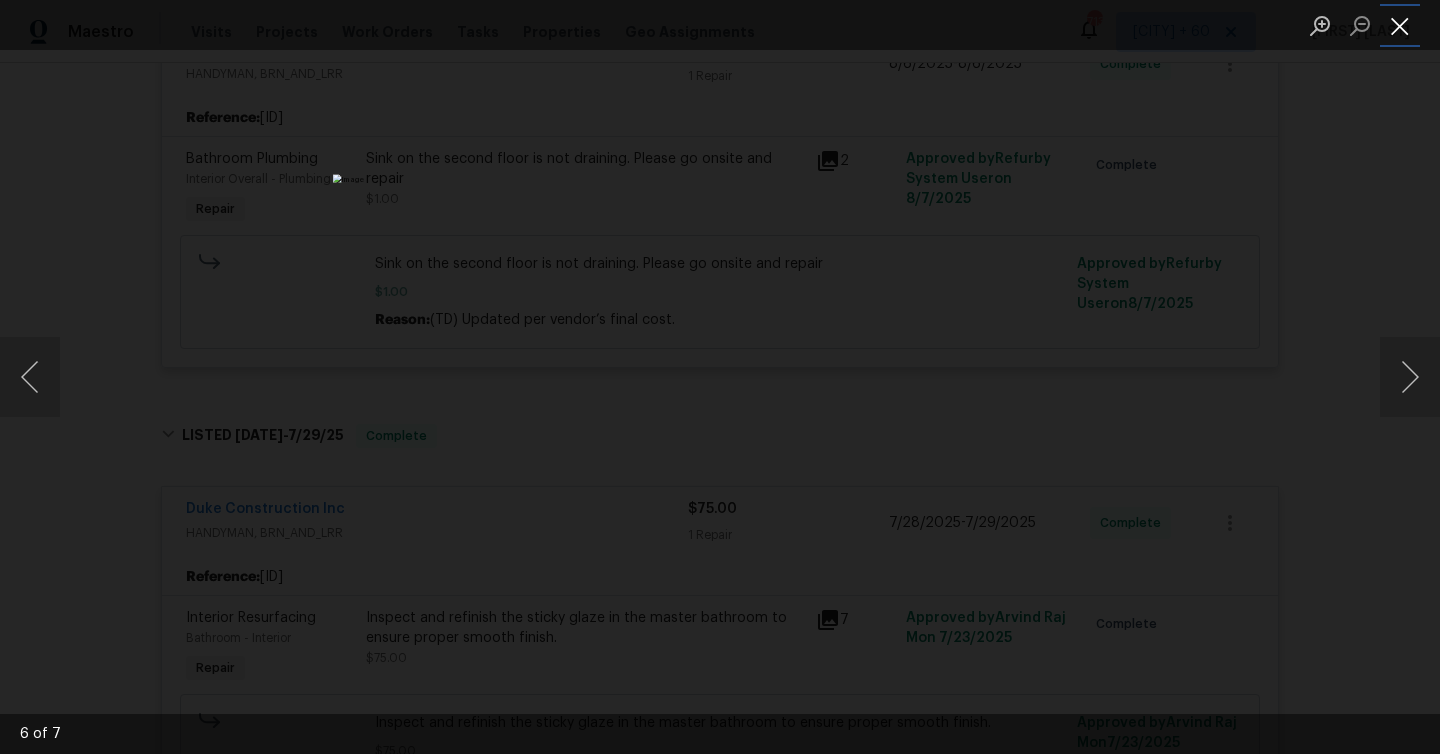 click at bounding box center (1400, 25) 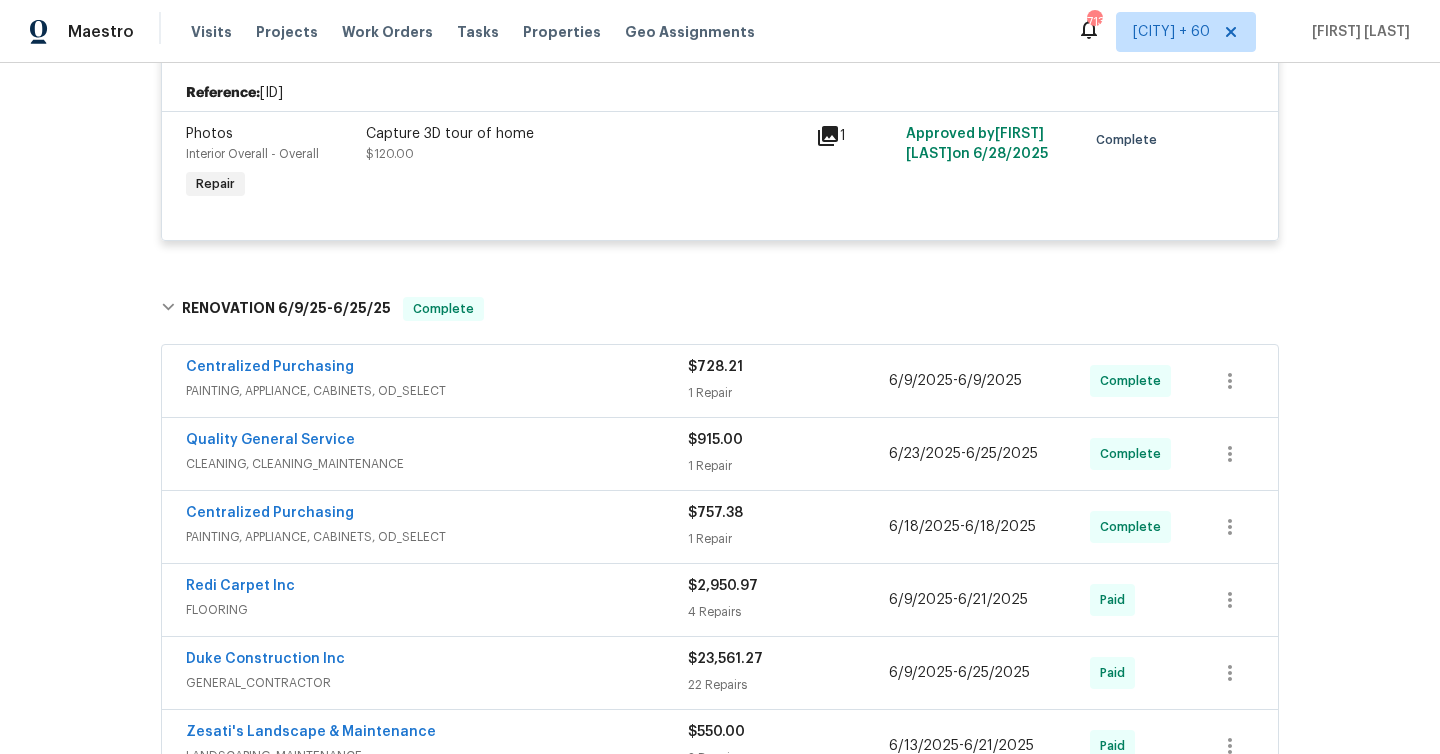 scroll, scrollTop: 1406, scrollLeft: 0, axis: vertical 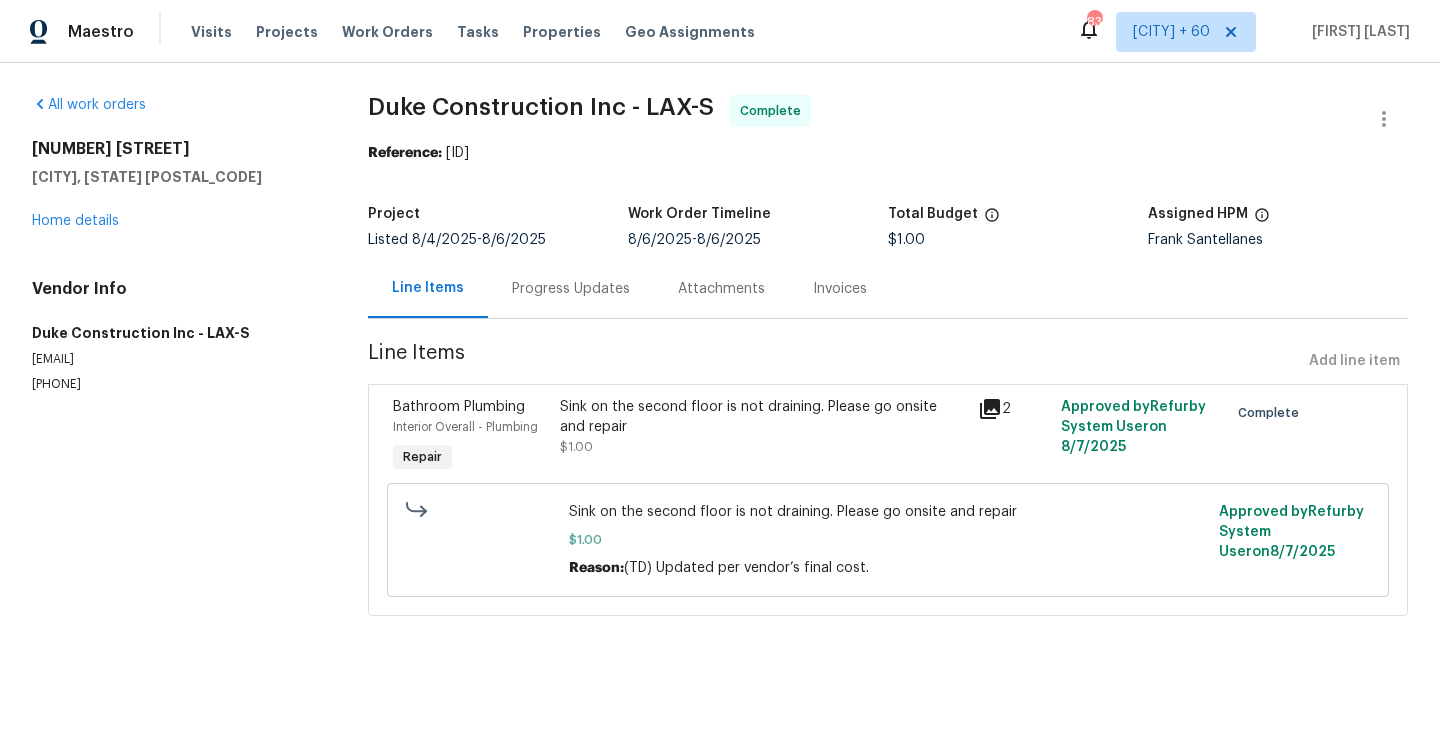 click on "Progress Updates" at bounding box center (571, 289) 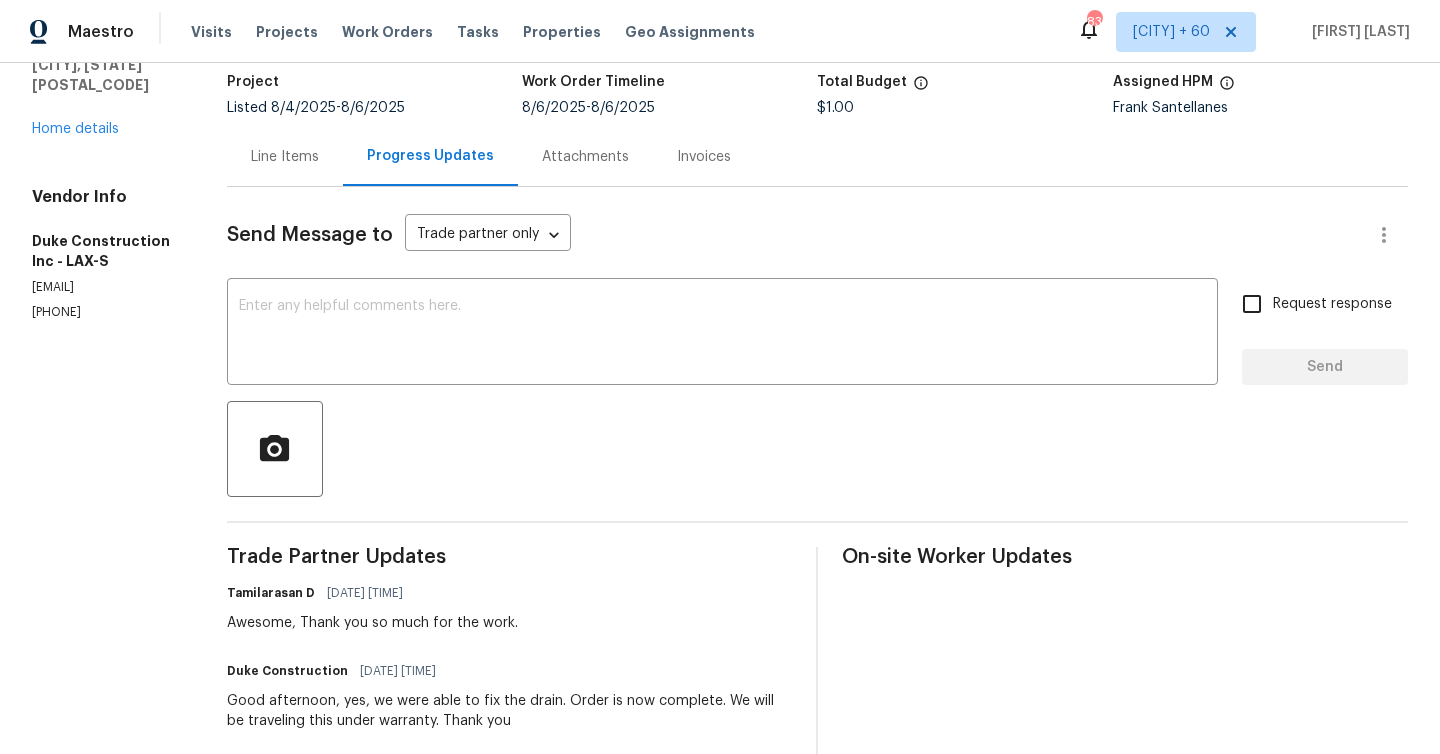 scroll, scrollTop: 0, scrollLeft: 0, axis: both 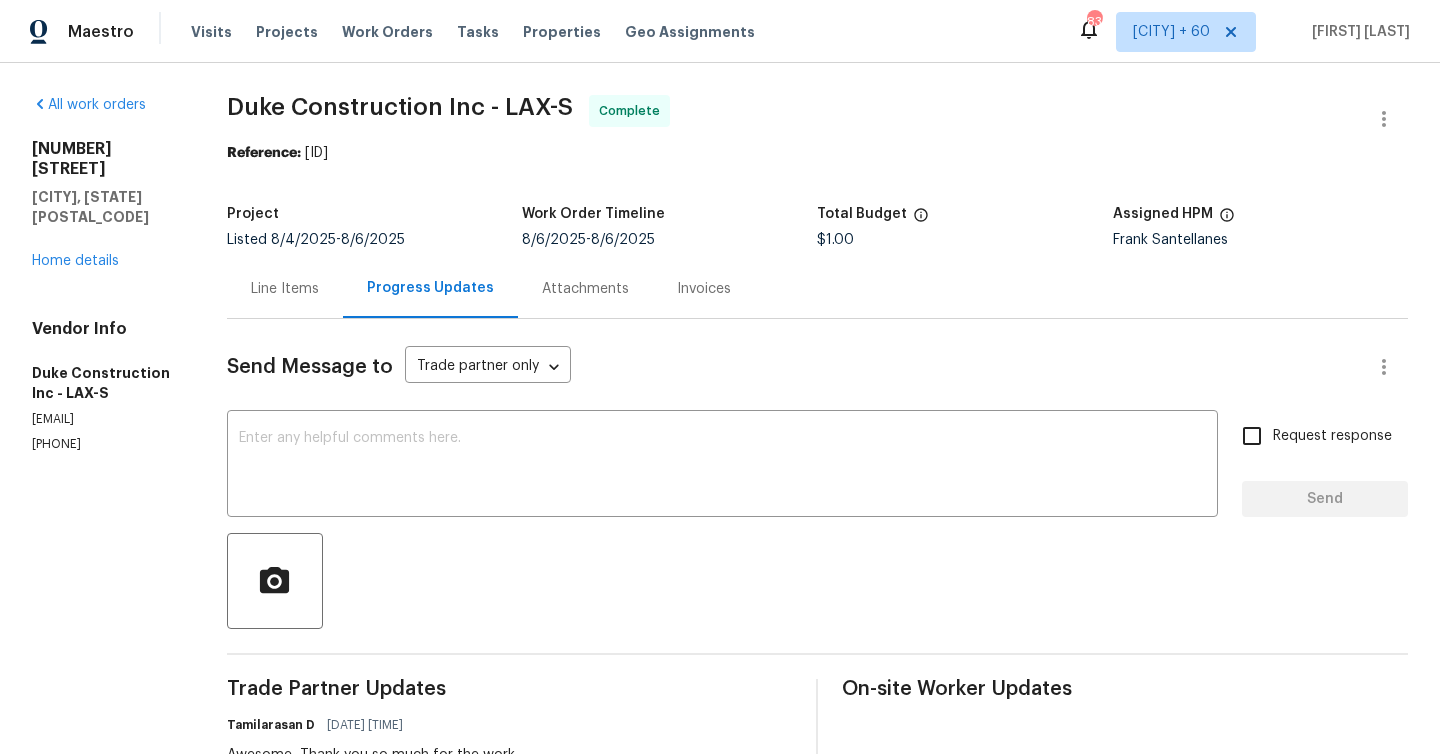 click on "Invoices" at bounding box center (704, 288) 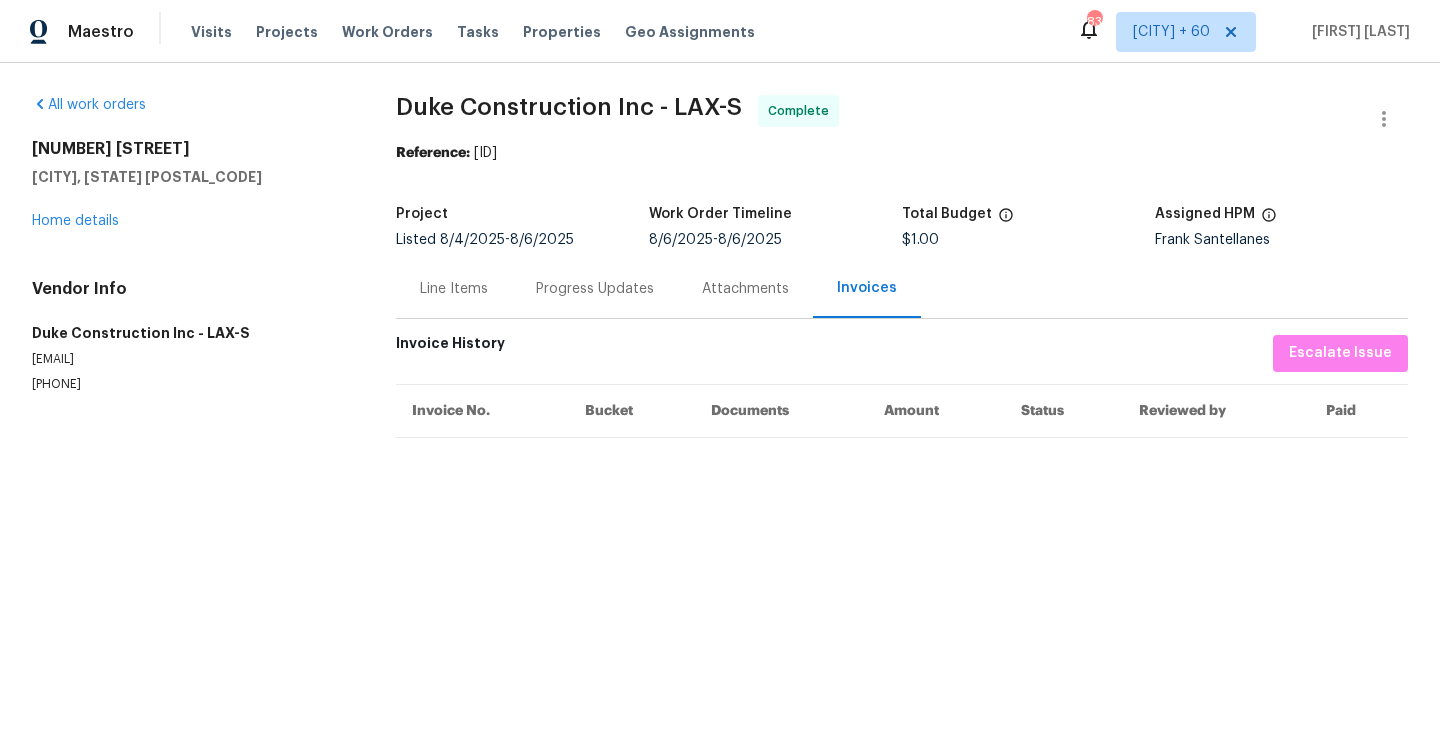 click on "Line Items" at bounding box center [454, 288] 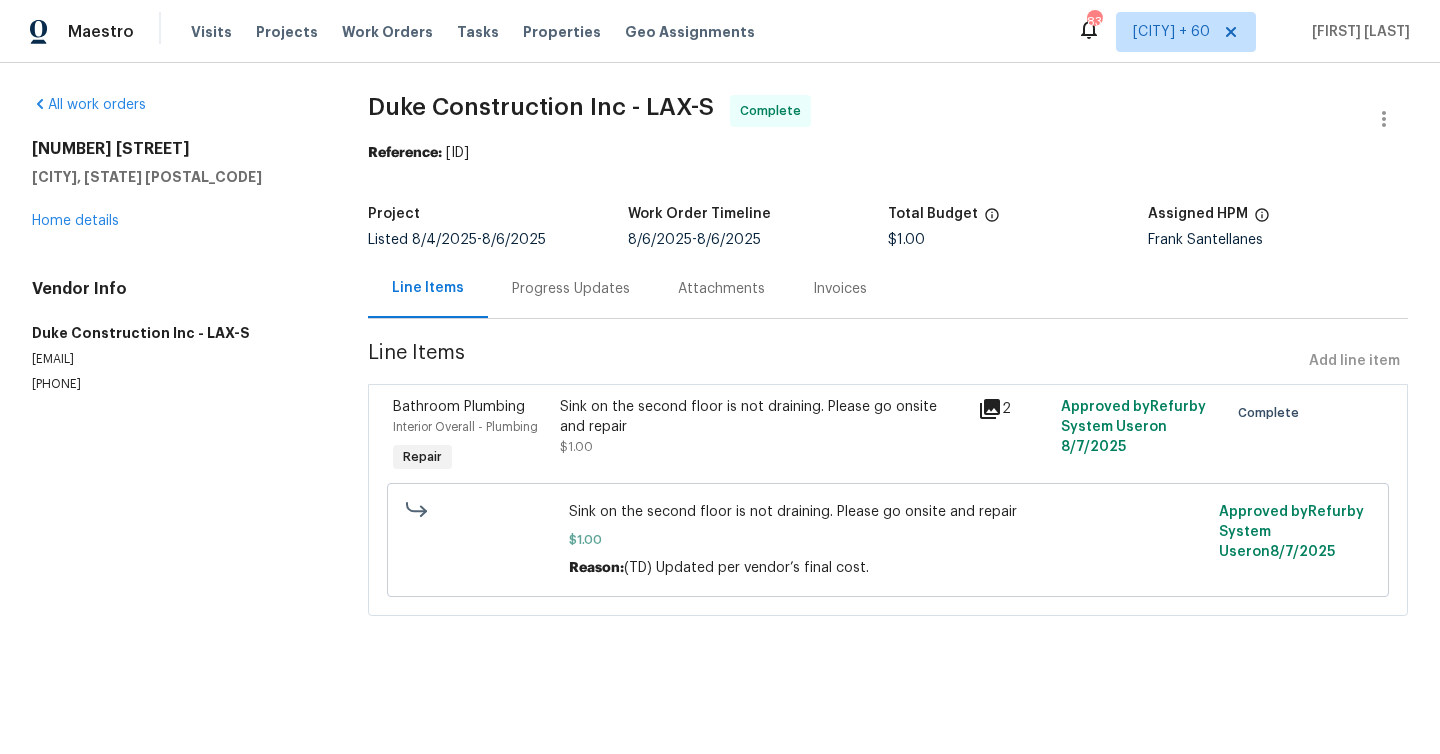 click on "Progress Updates" at bounding box center [571, 288] 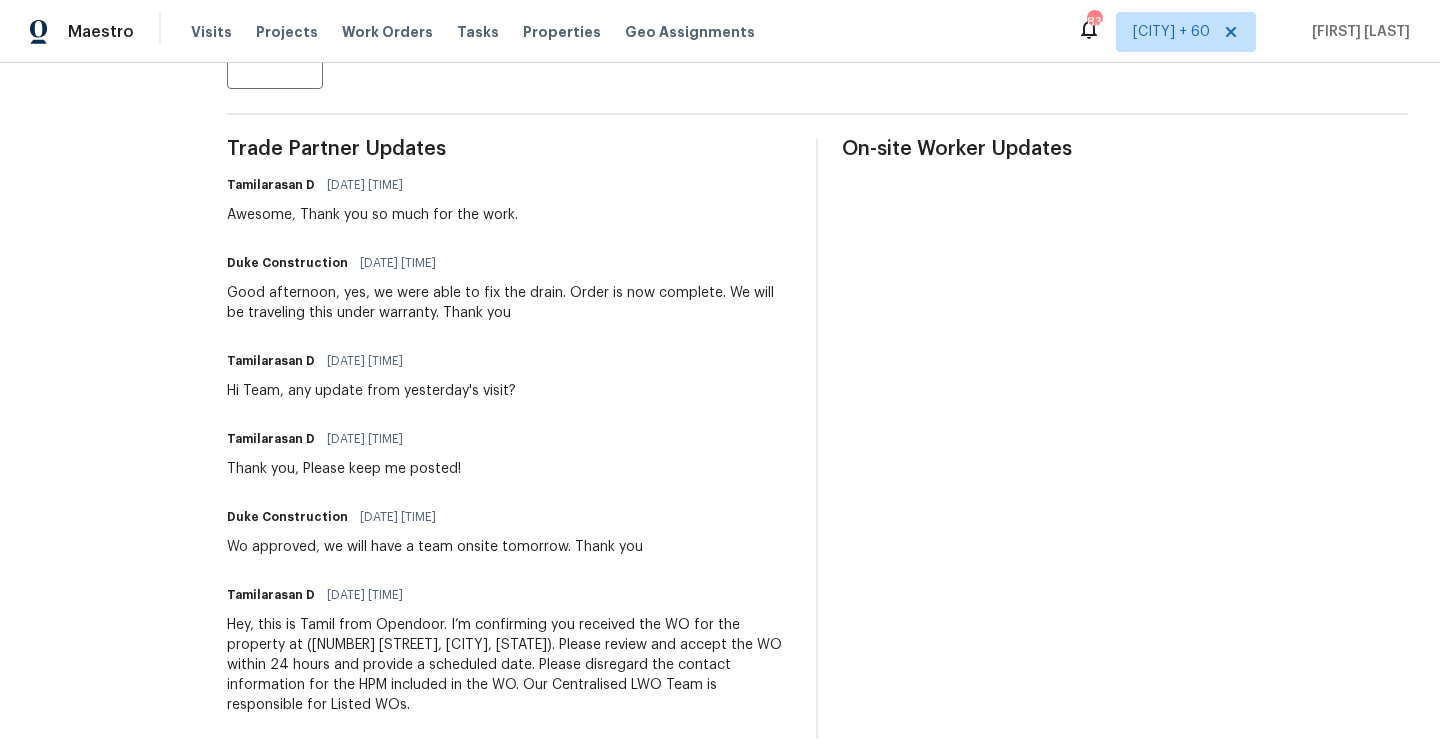 scroll, scrollTop: 557, scrollLeft: 0, axis: vertical 